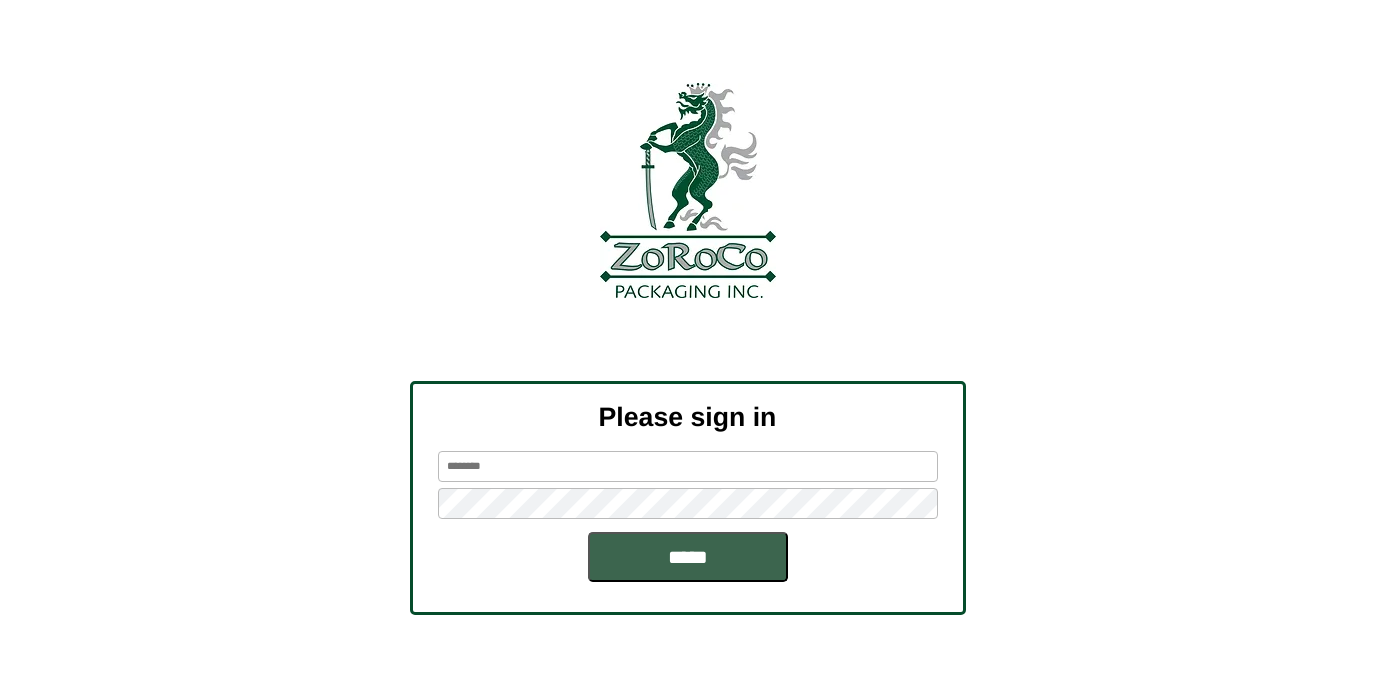 scroll, scrollTop: 0, scrollLeft: 0, axis: both 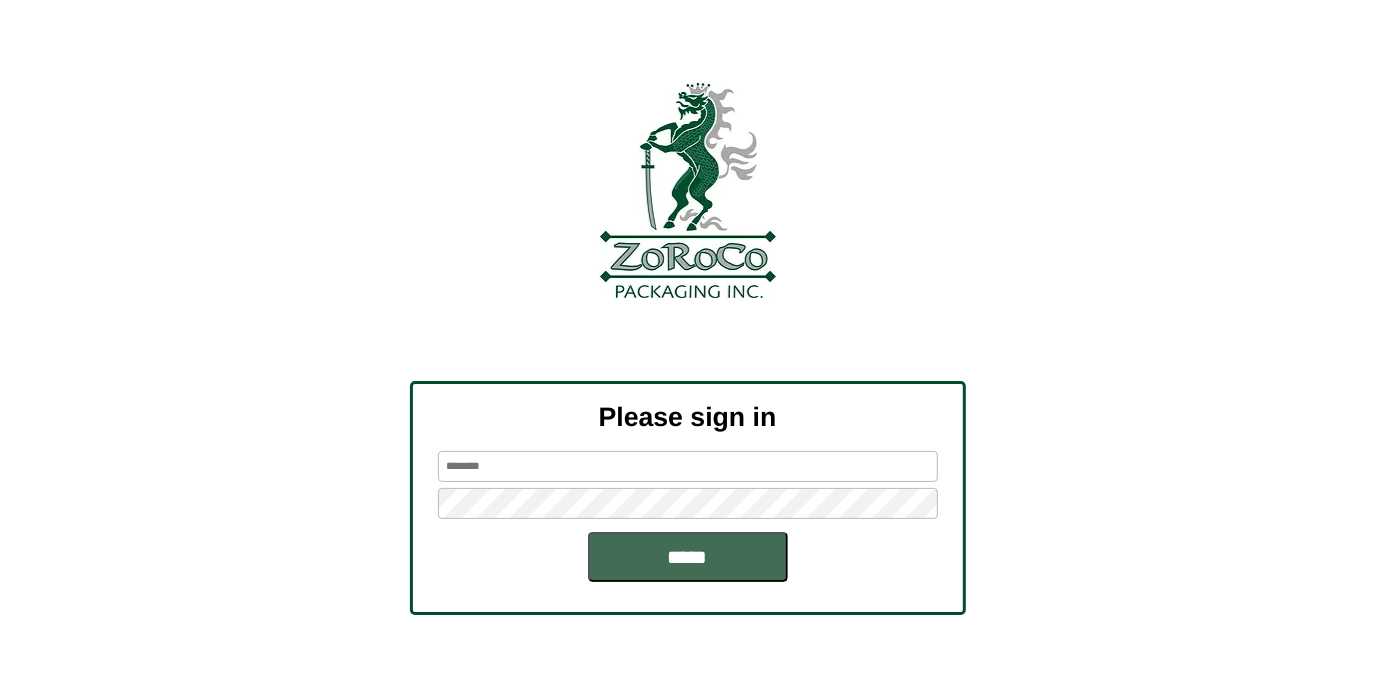 type on "*******" 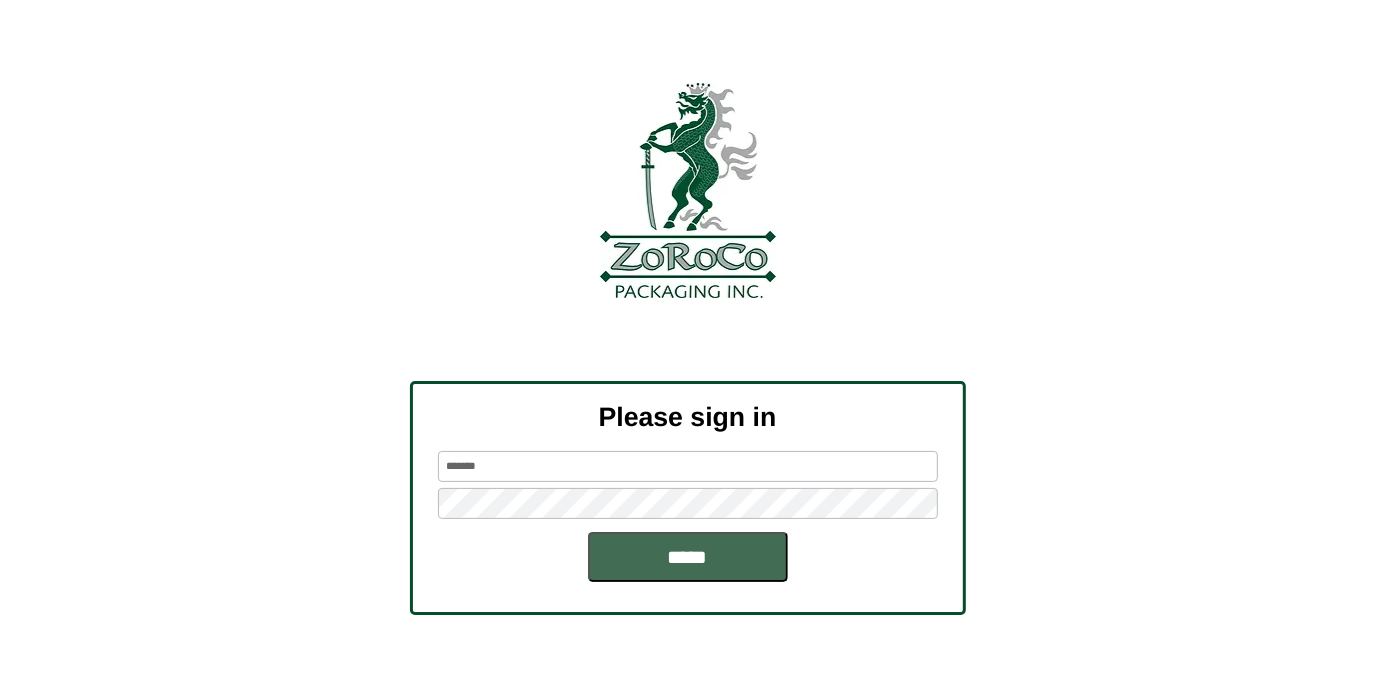 click on "*****" at bounding box center [688, 557] 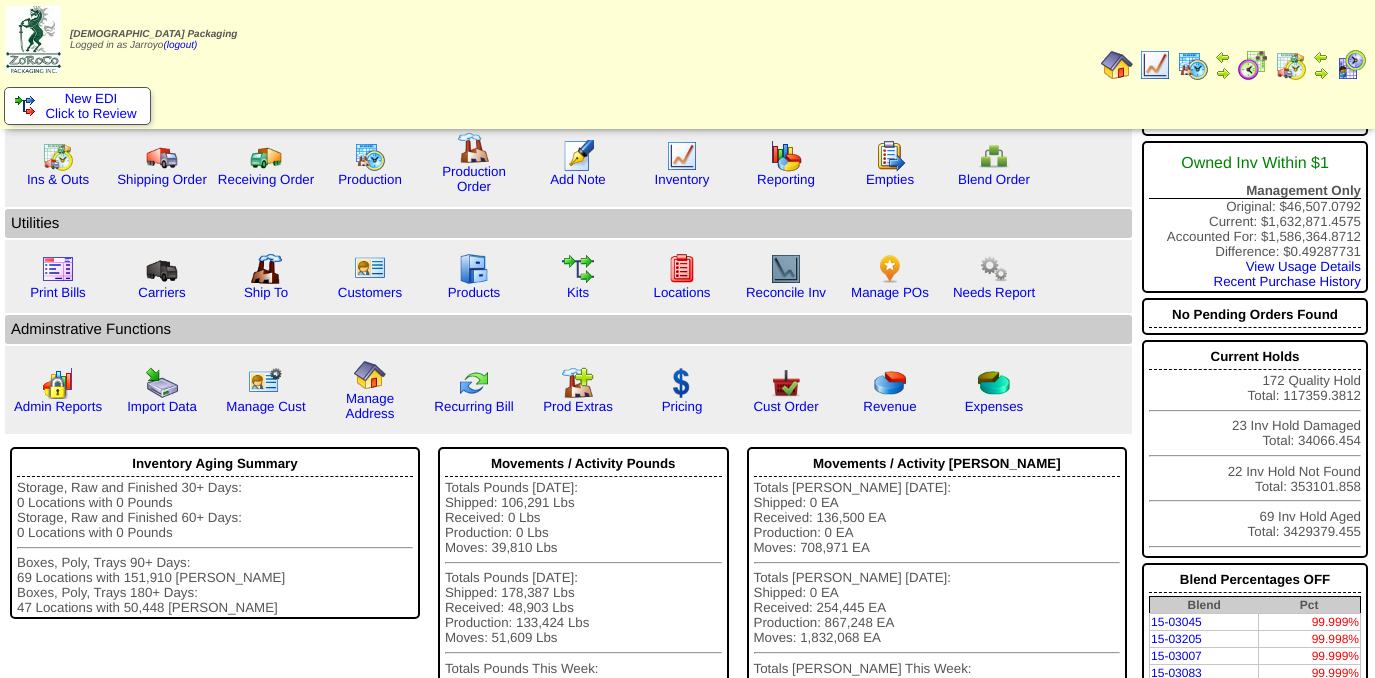 scroll, scrollTop: 0, scrollLeft: 0, axis: both 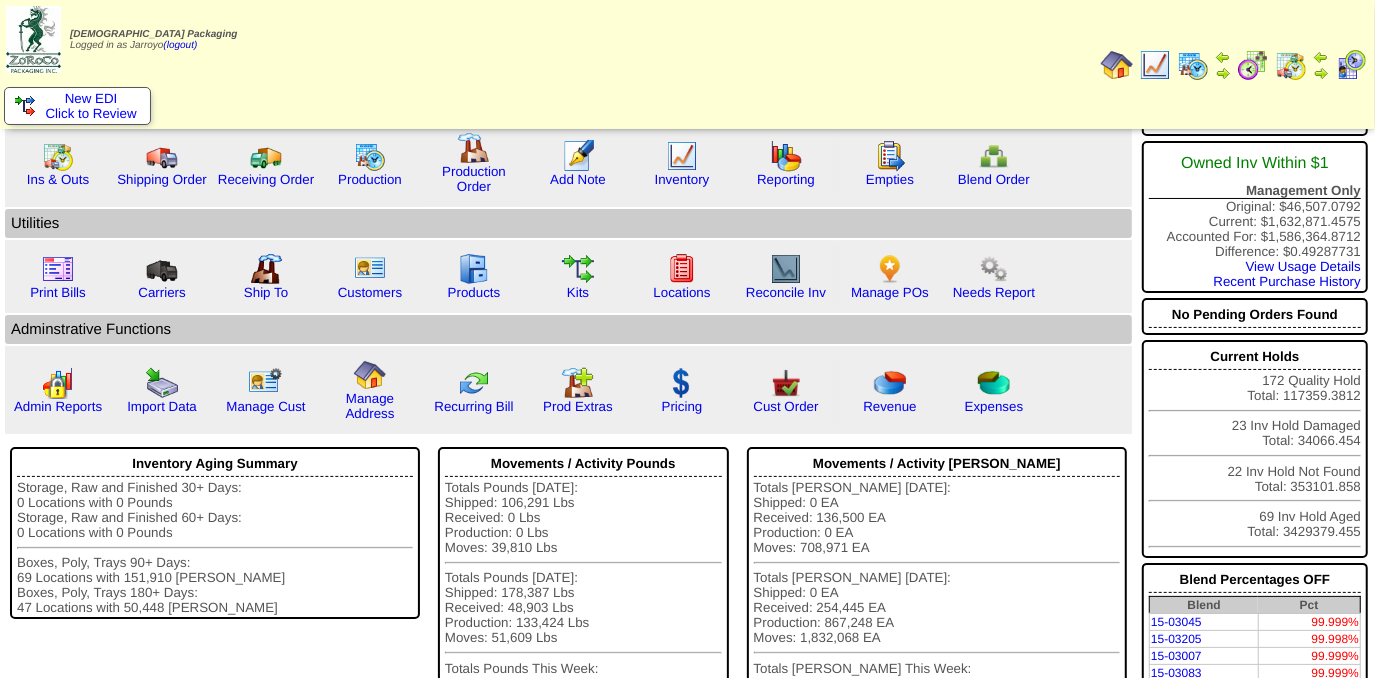 click at bounding box center [1193, 65] 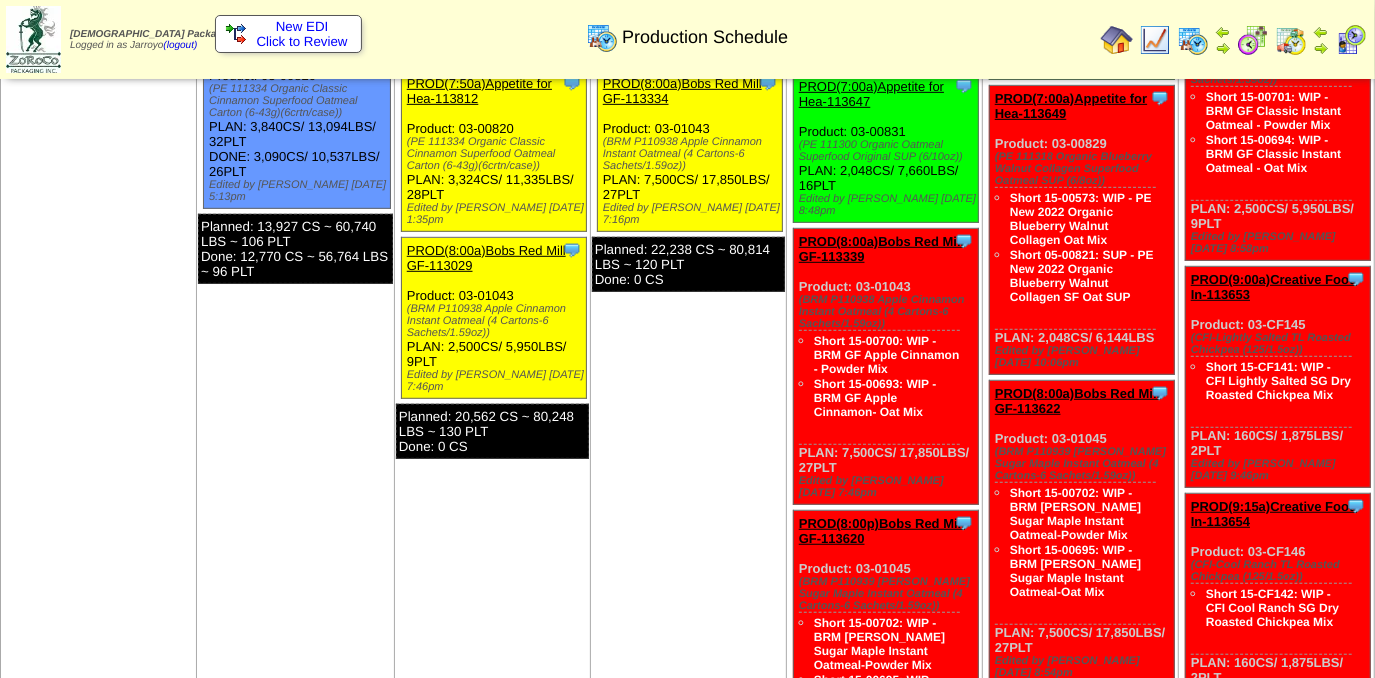 scroll, scrollTop: 636, scrollLeft: 0, axis: vertical 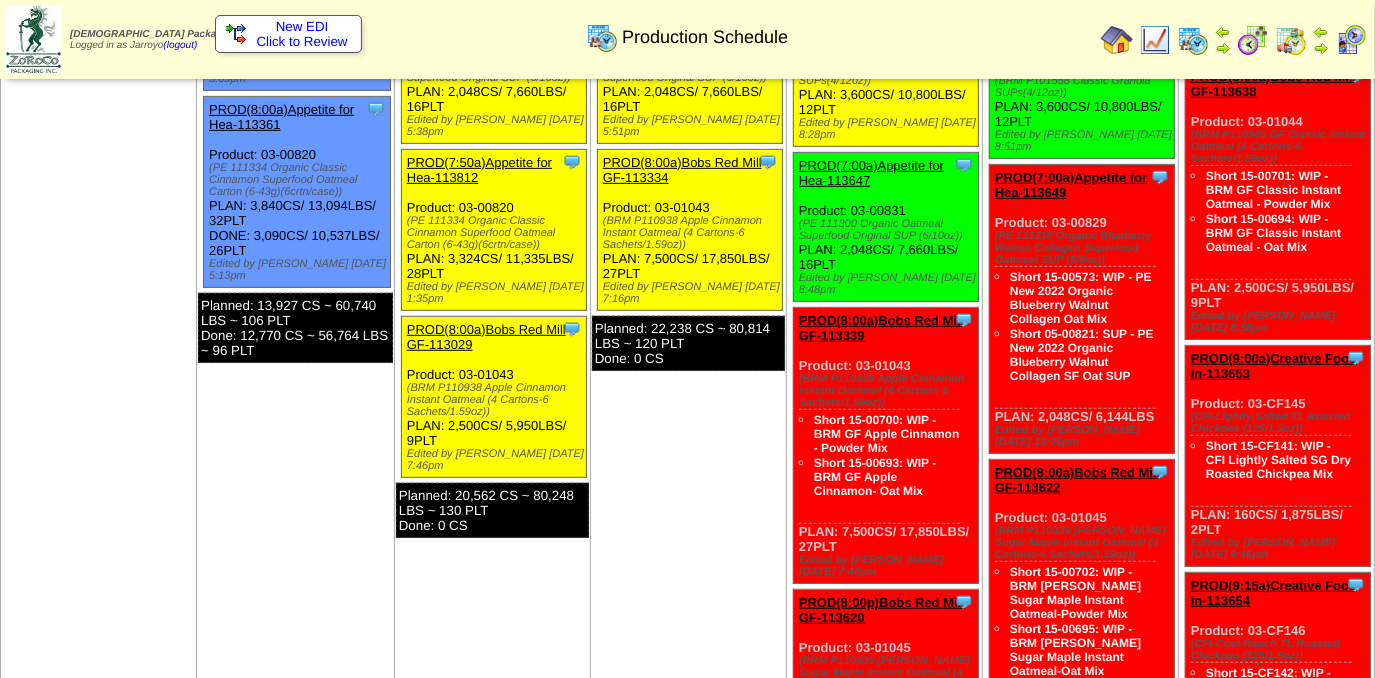 click on "PROD(8:00a)Bobs Red Mill GF-113029" at bounding box center [486, 337] 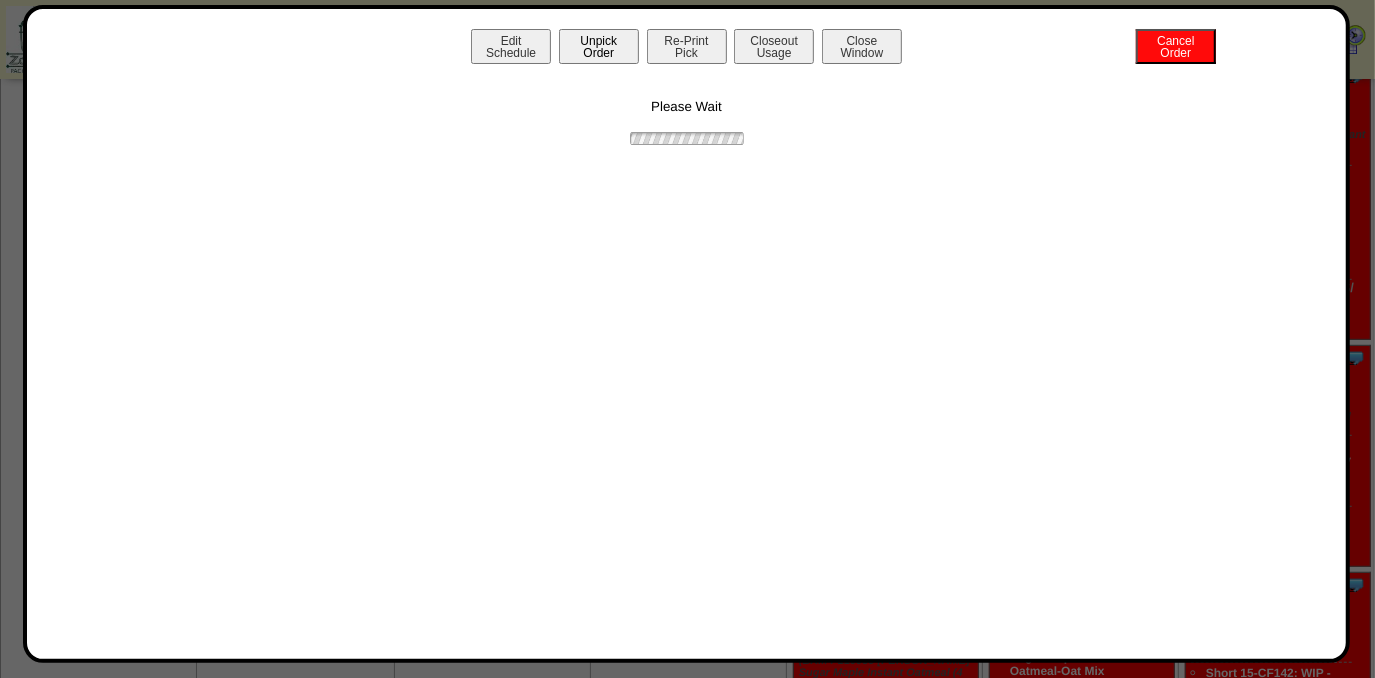 click on "Unpick Order" at bounding box center [599, 46] 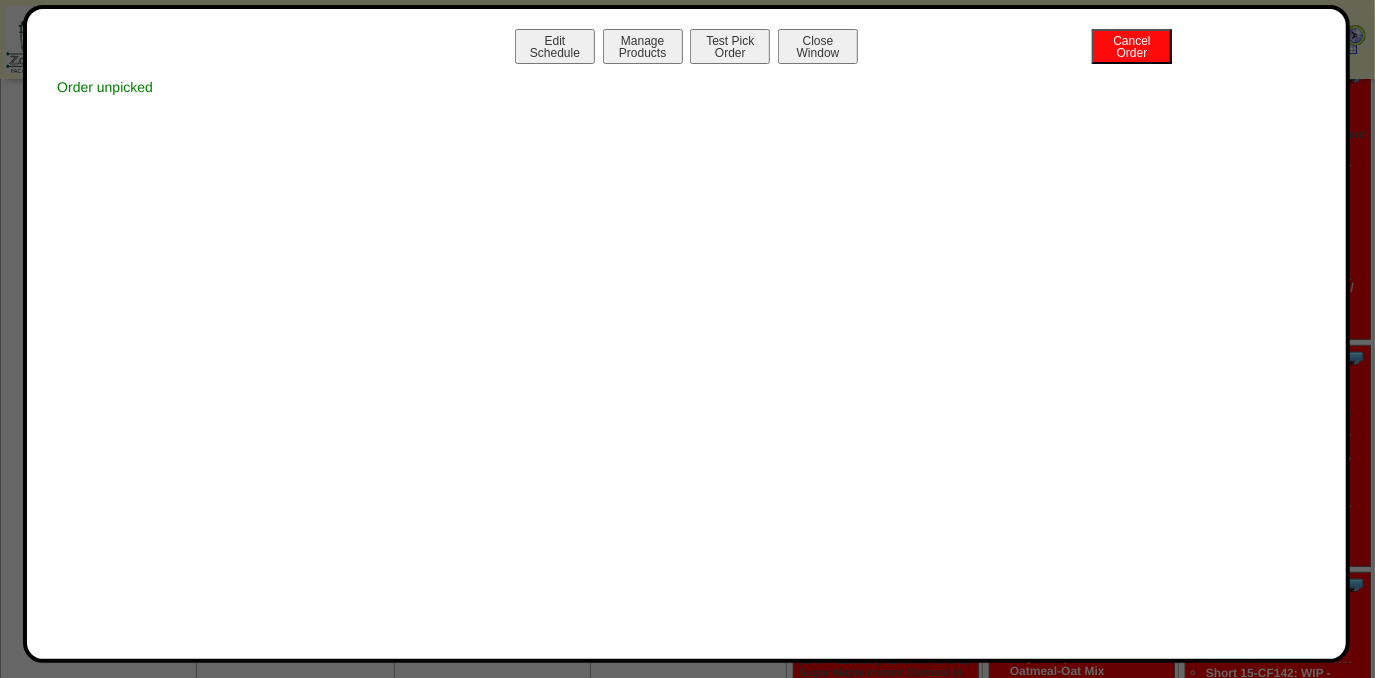 click on "Close Window" at bounding box center (818, 46) 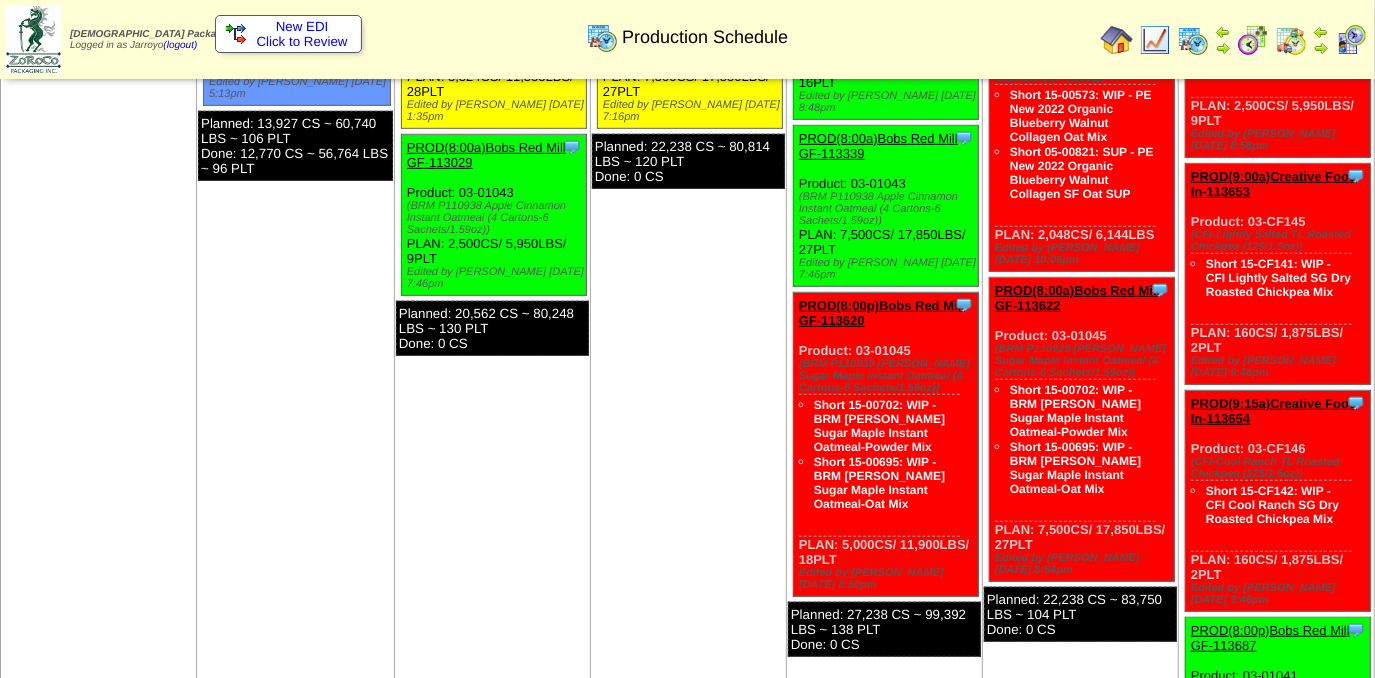 scroll, scrollTop: 545, scrollLeft: 0, axis: vertical 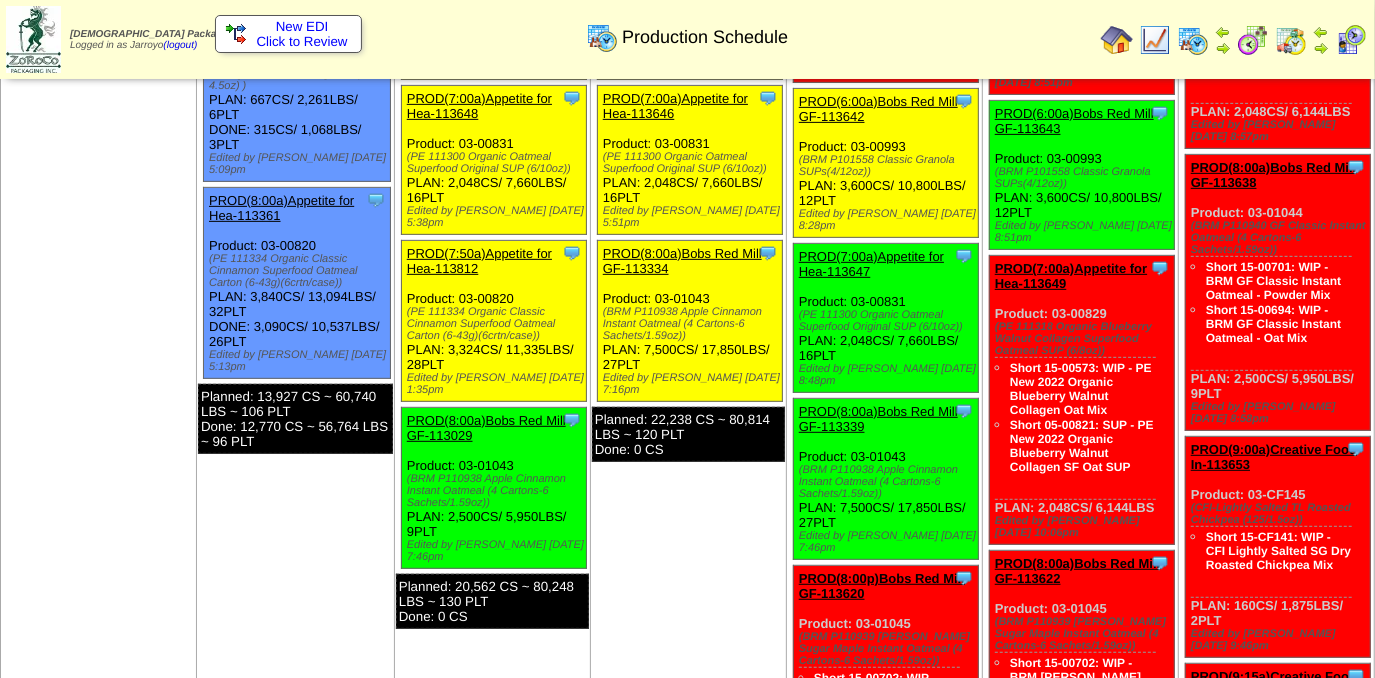 click on "PROD(8:00a)Bobs Red Mill GF-113339" at bounding box center [878, 419] 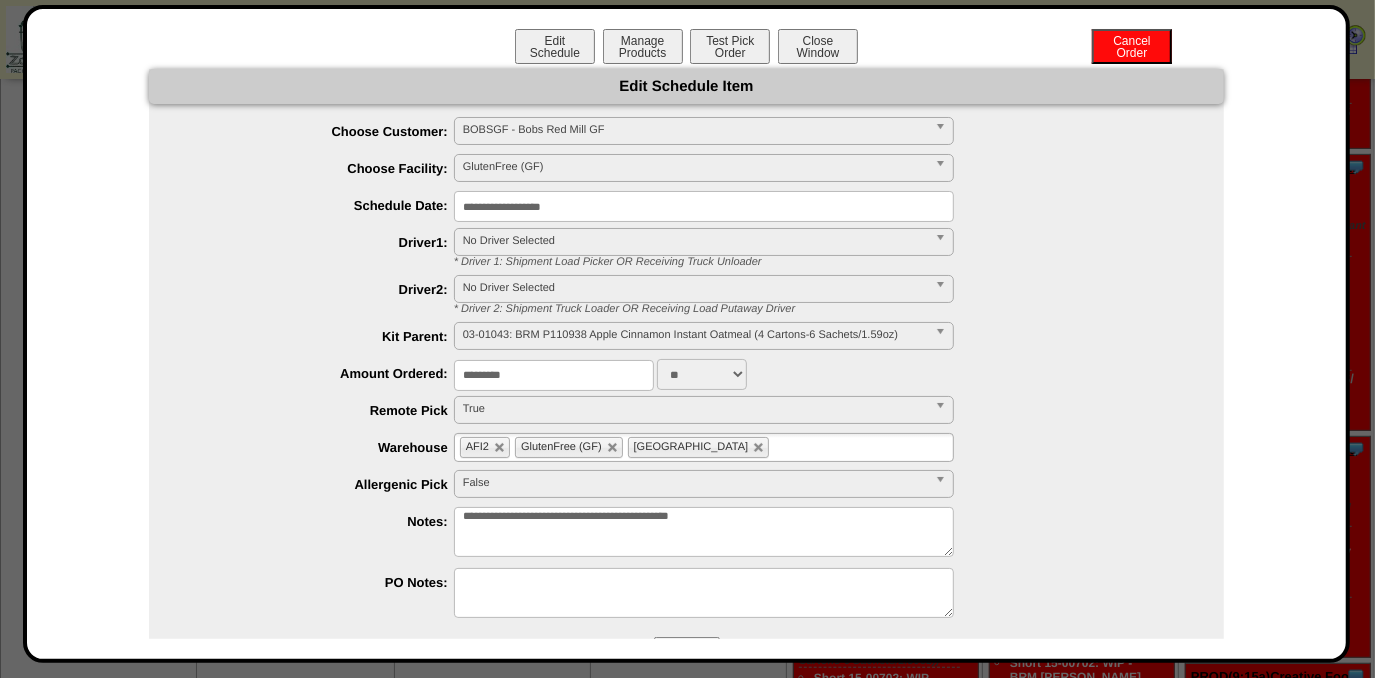 drag, startPoint x: 536, startPoint y: 377, endPoint x: 499, endPoint y: 358, distance: 41.59327 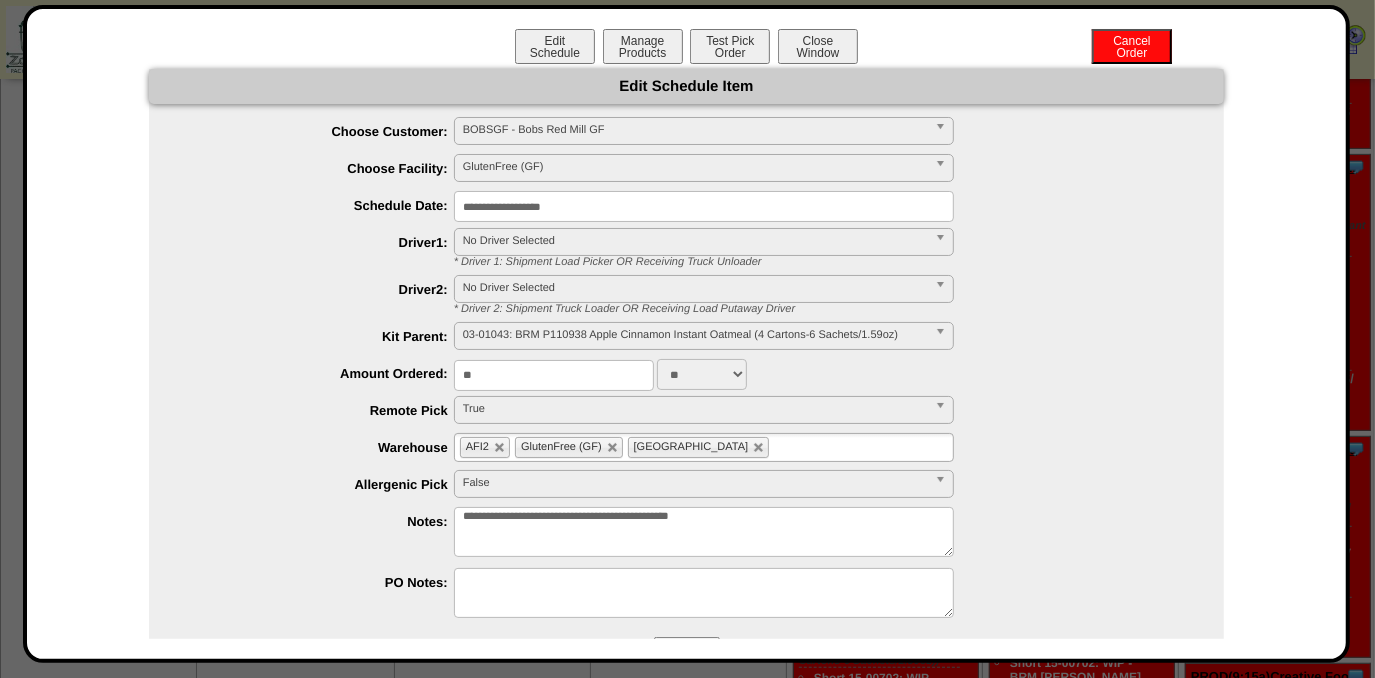 type on "*" 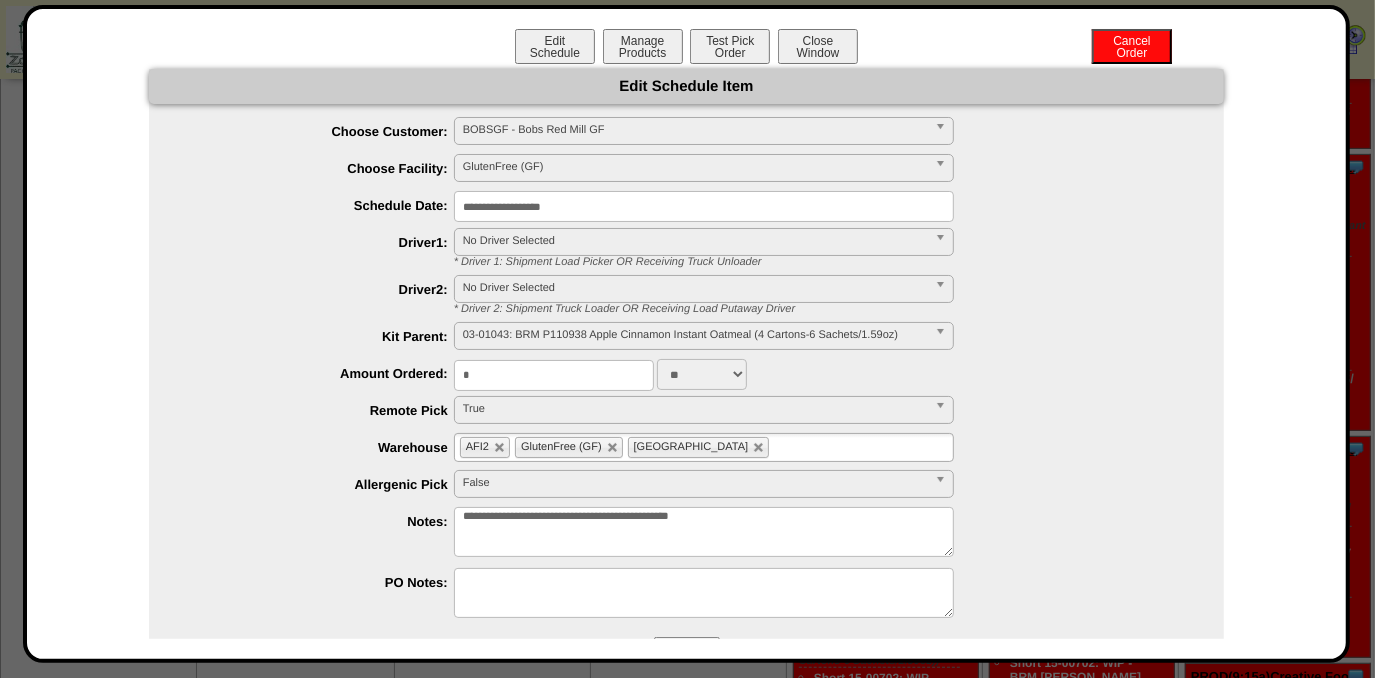 click on "*****
****
False" at bounding box center [706, 485] 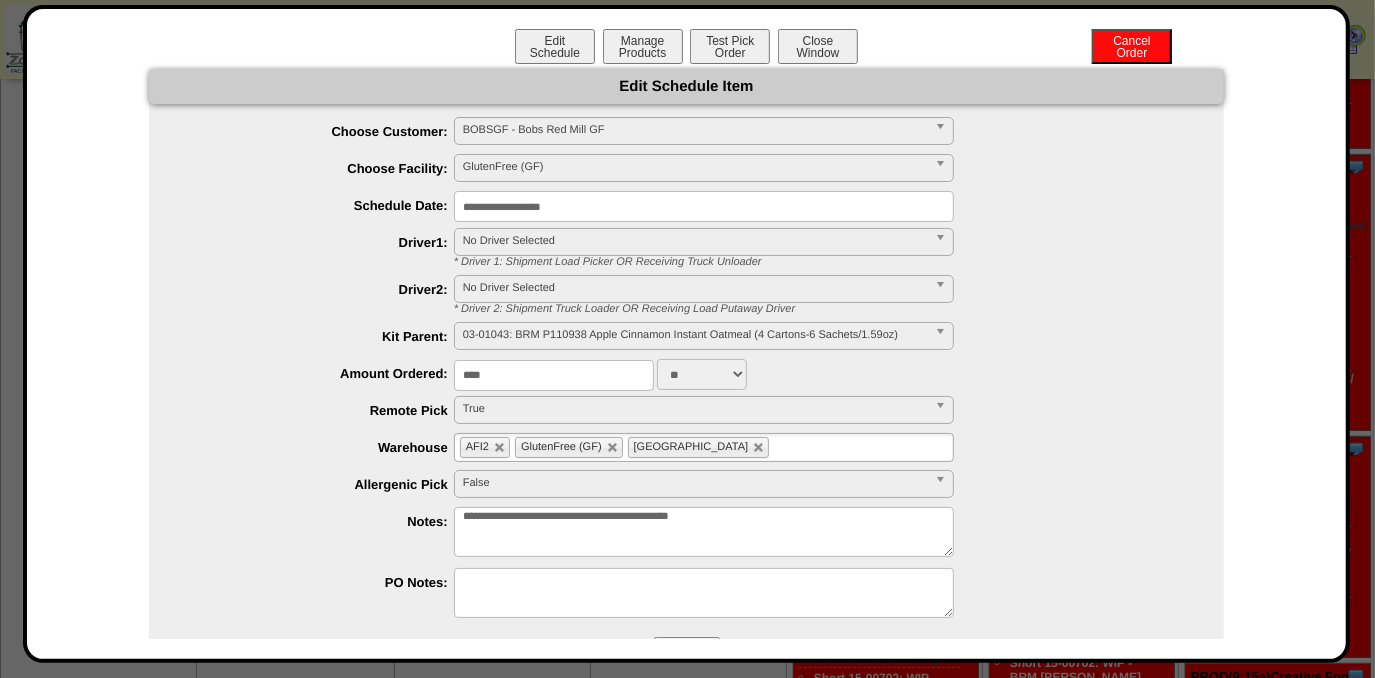 type on "****" 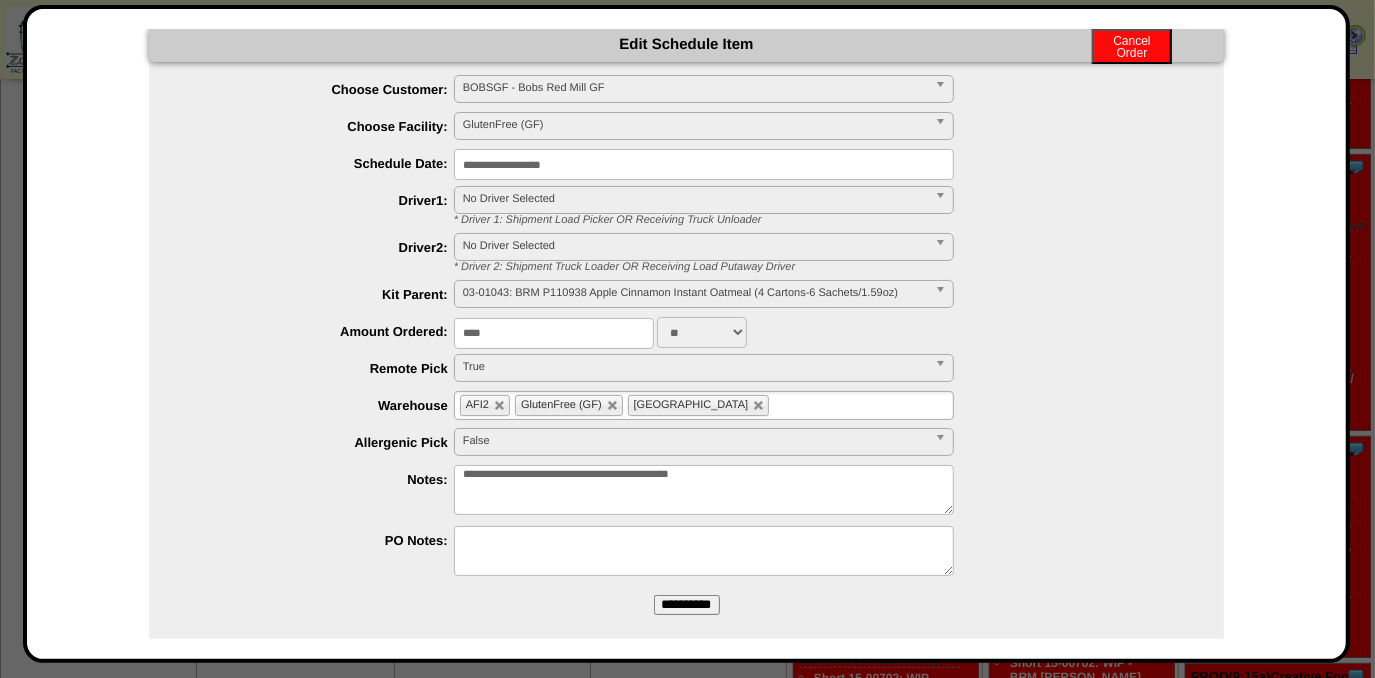 scroll, scrollTop: 64, scrollLeft: 0, axis: vertical 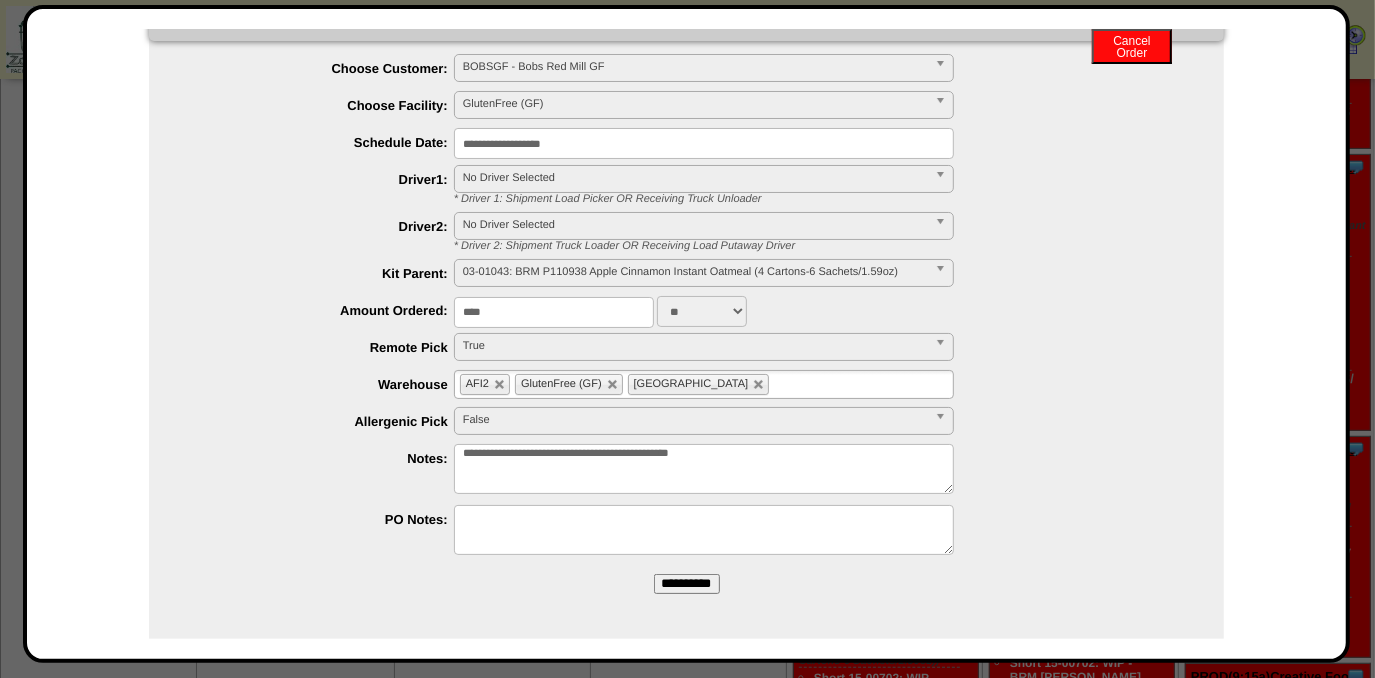 click on "**********" at bounding box center [687, 584] 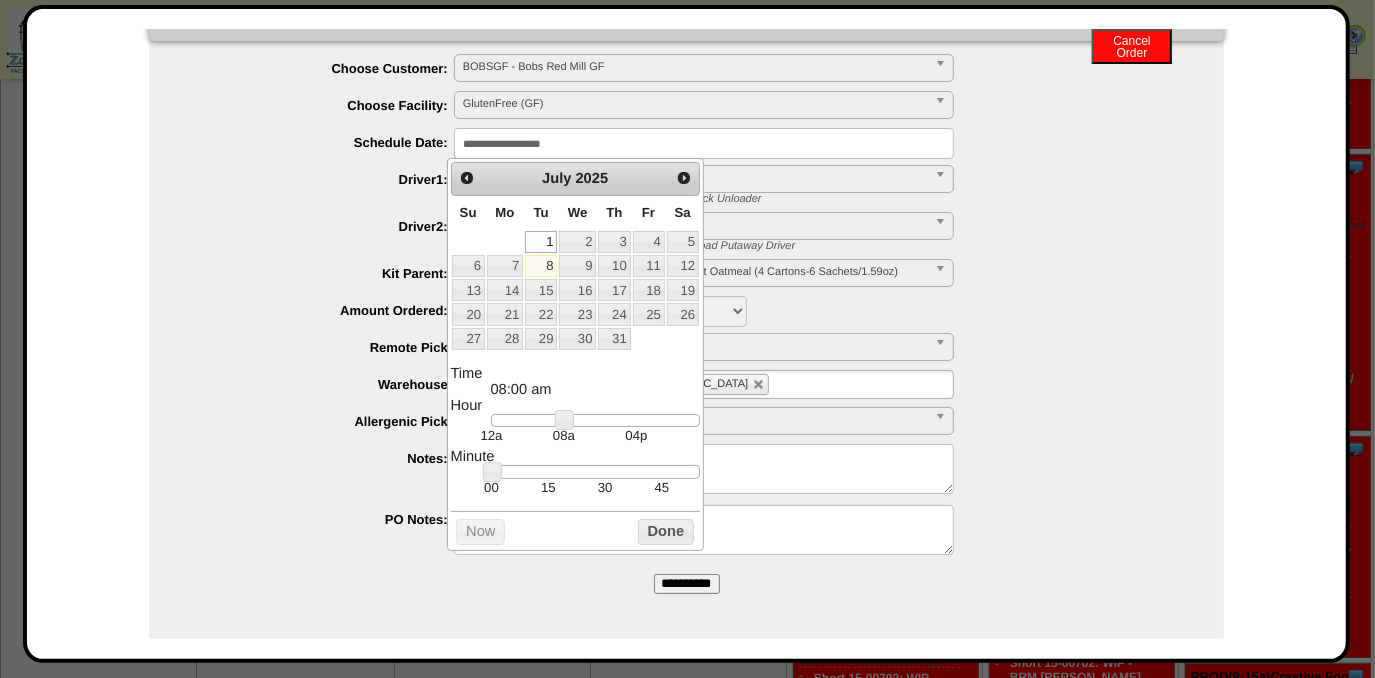 type on "**********" 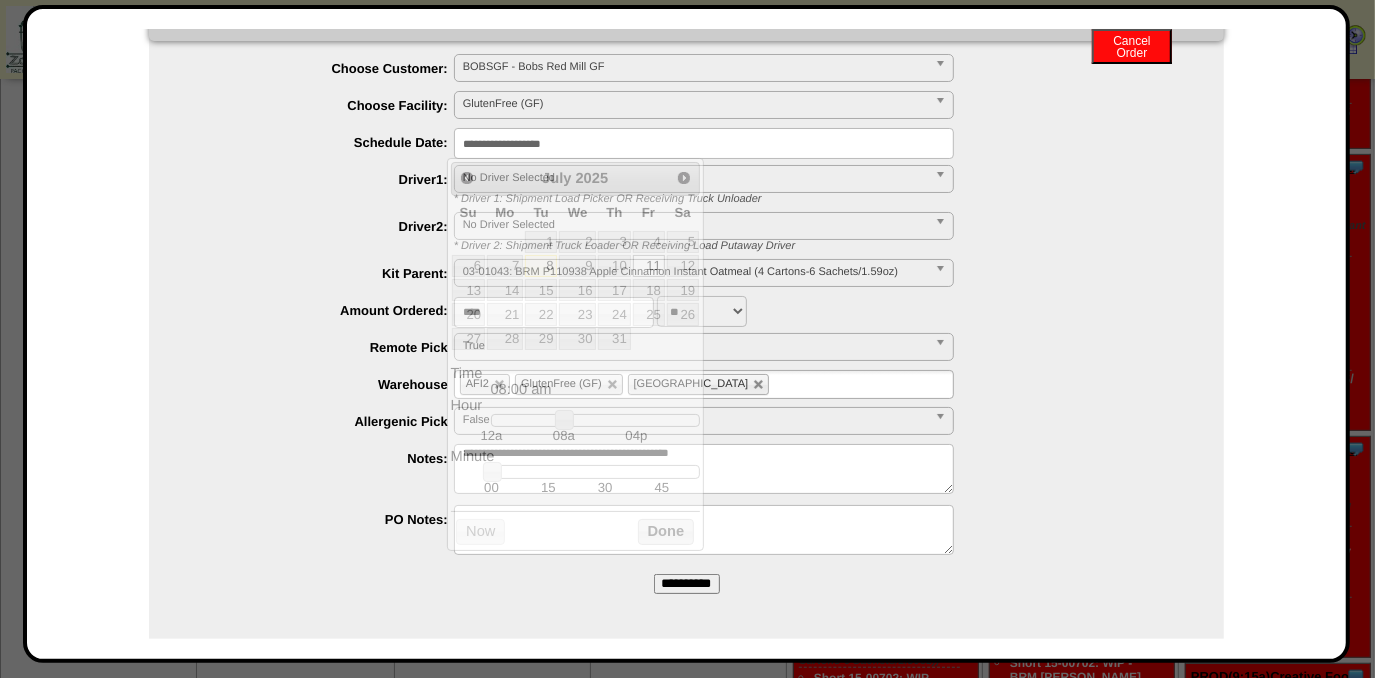 click on "**********" at bounding box center (706, 232) 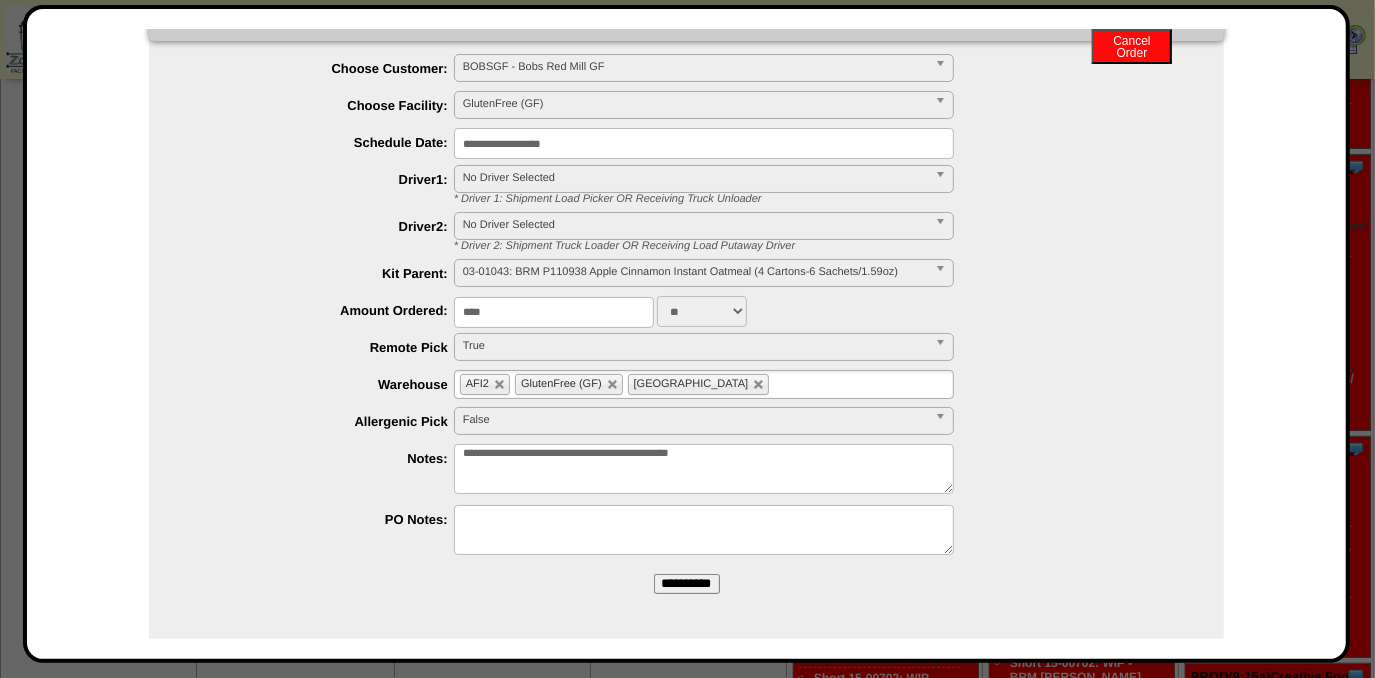 click on "**********" at bounding box center [687, 584] 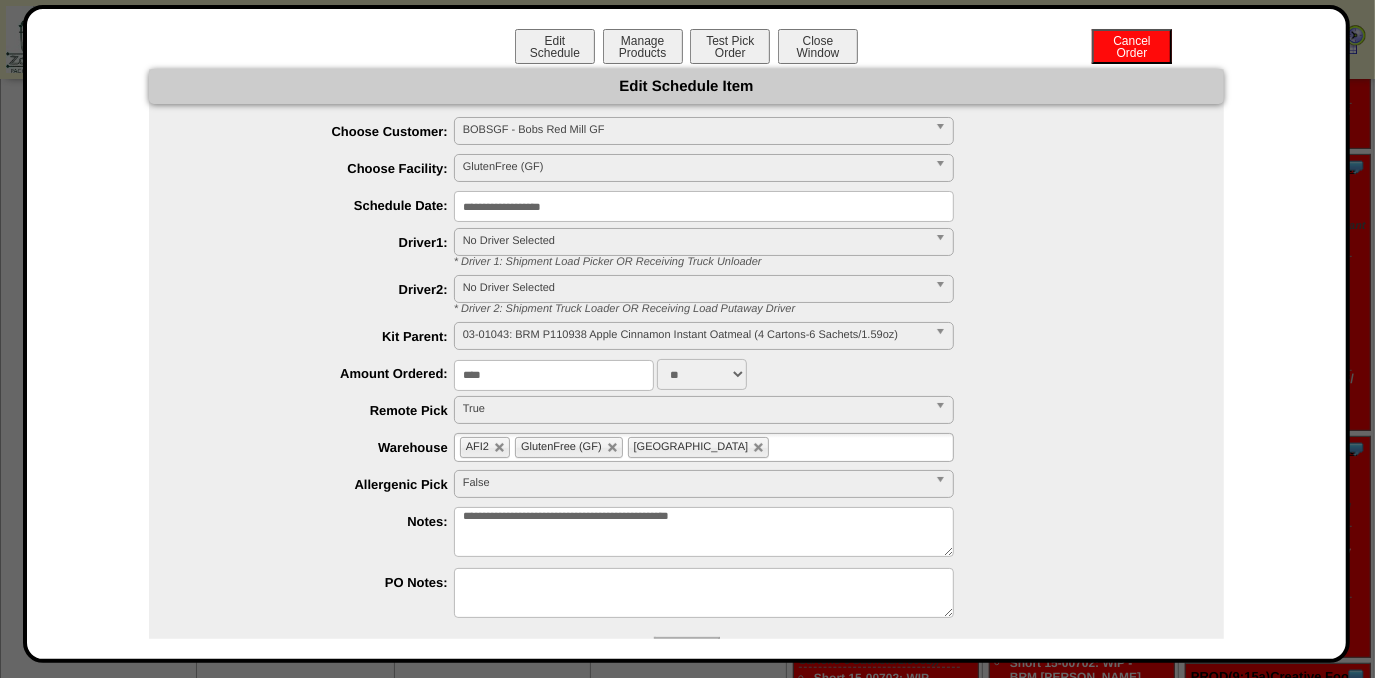 scroll, scrollTop: 0, scrollLeft: 0, axis: both 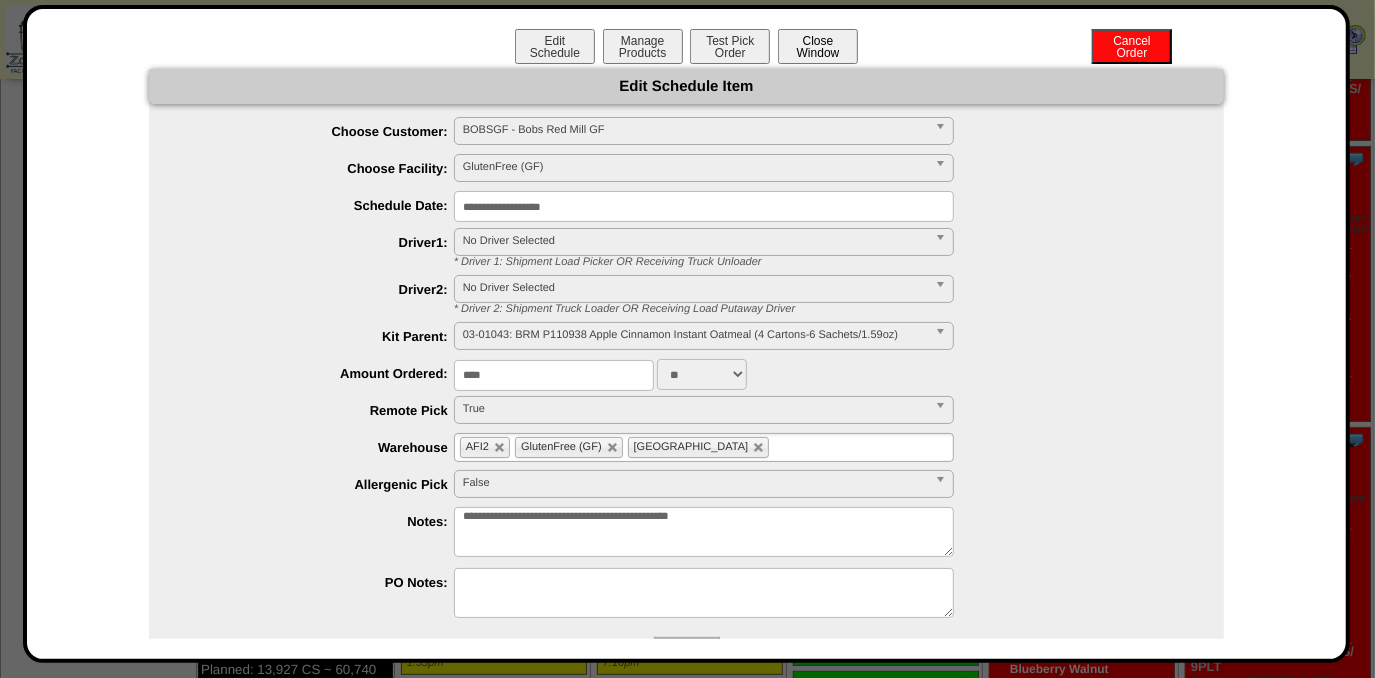 click on "Close Window" at bounding box center (818, 46) 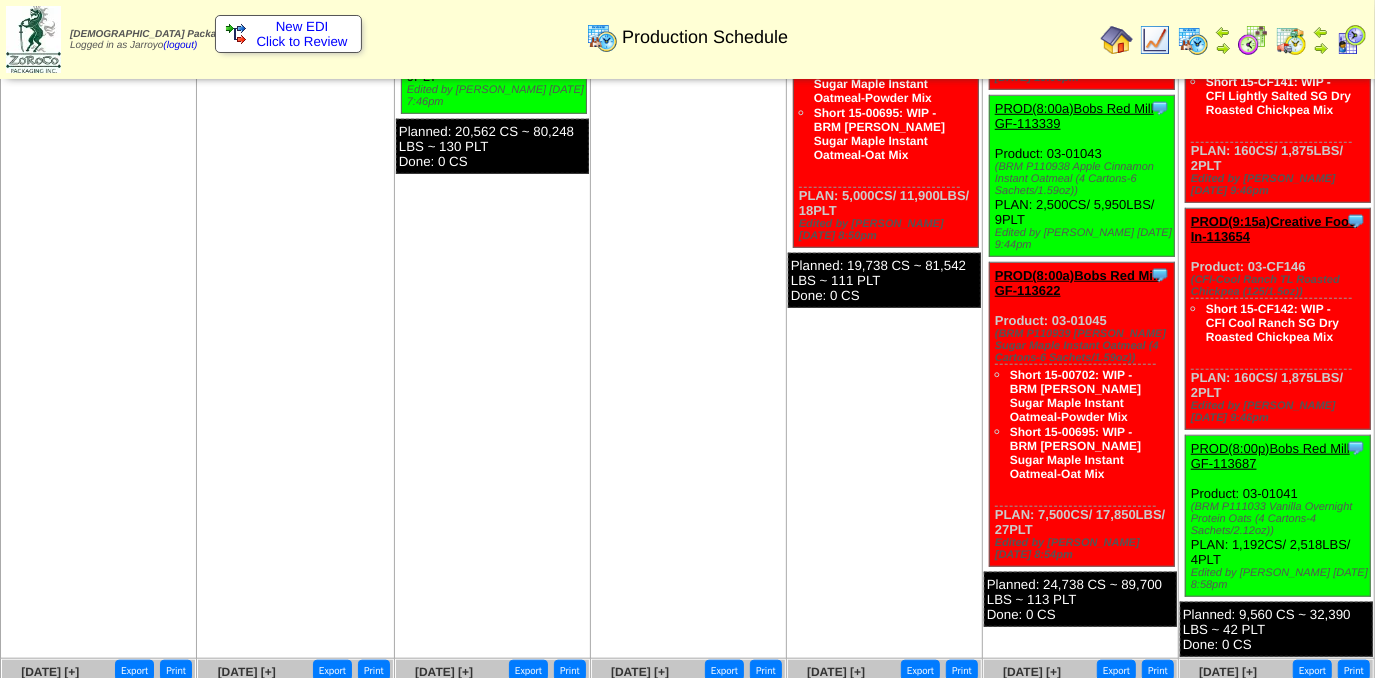 scroll, scrollTop: 545, scrollLeft: 0, axis: vertical 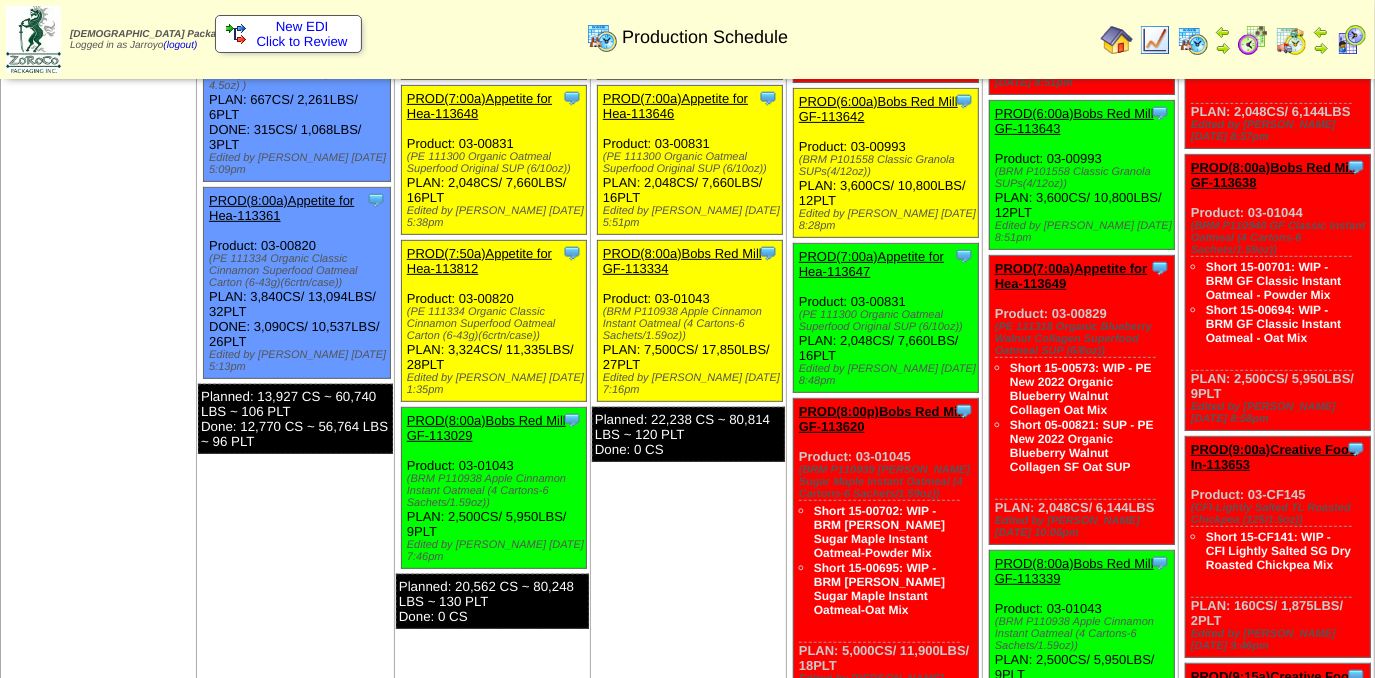 click on "PROD(8:00a)Bobs Red Mill GF-113029" at bounding box center (486, 428) 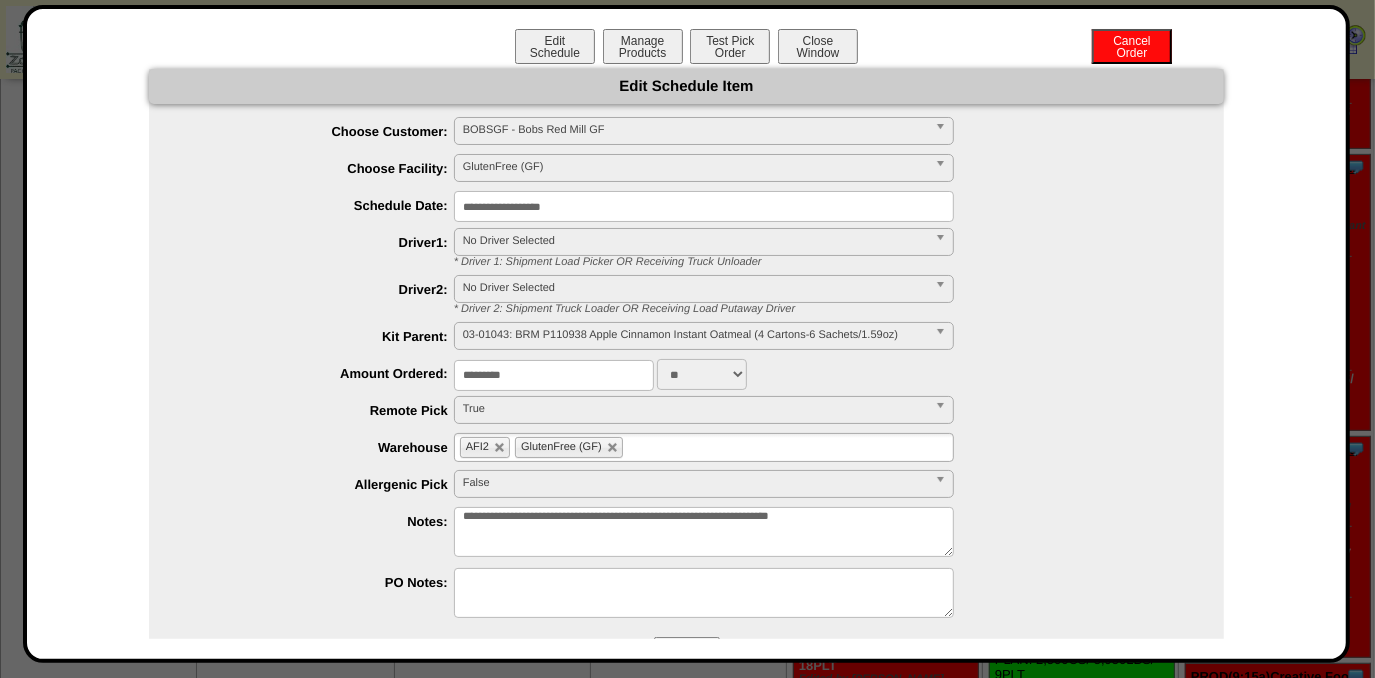 drag, startPoint x: 531, startPoint y: 387, endPoint x: 293, endPoint y: 374, distance: 238.35478 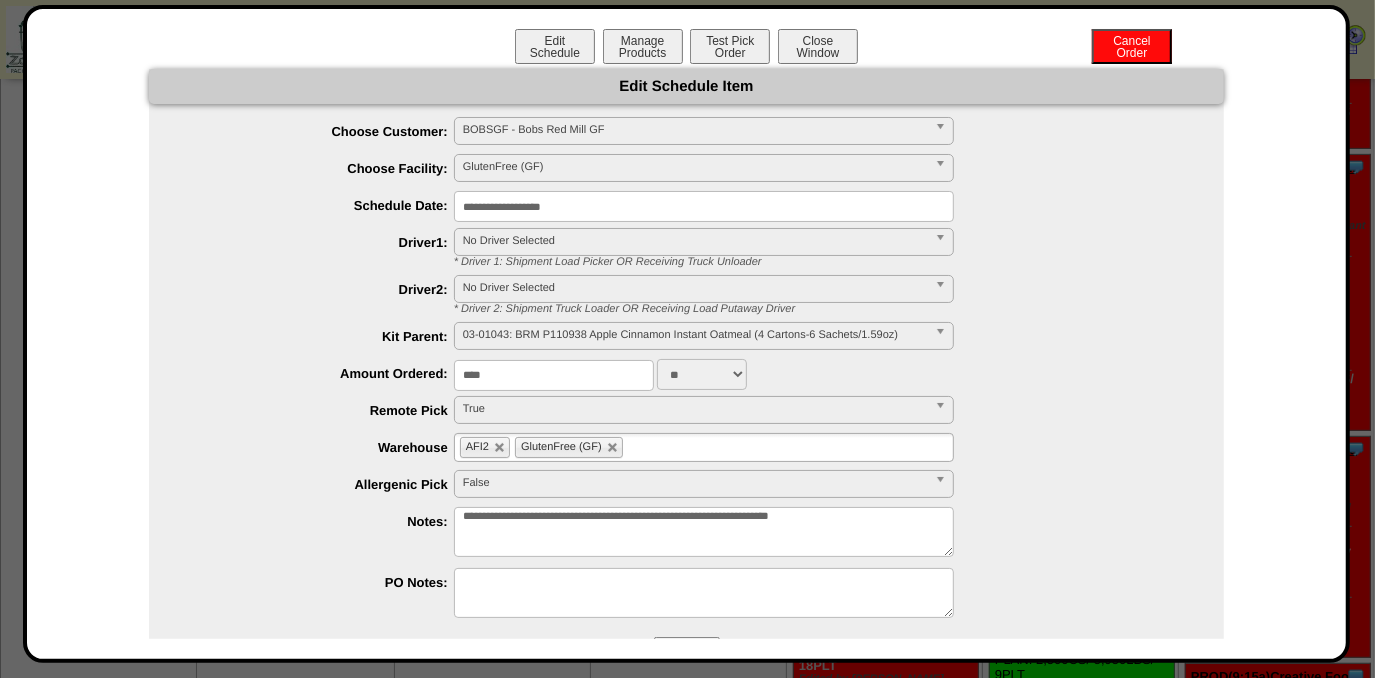 type on "****" 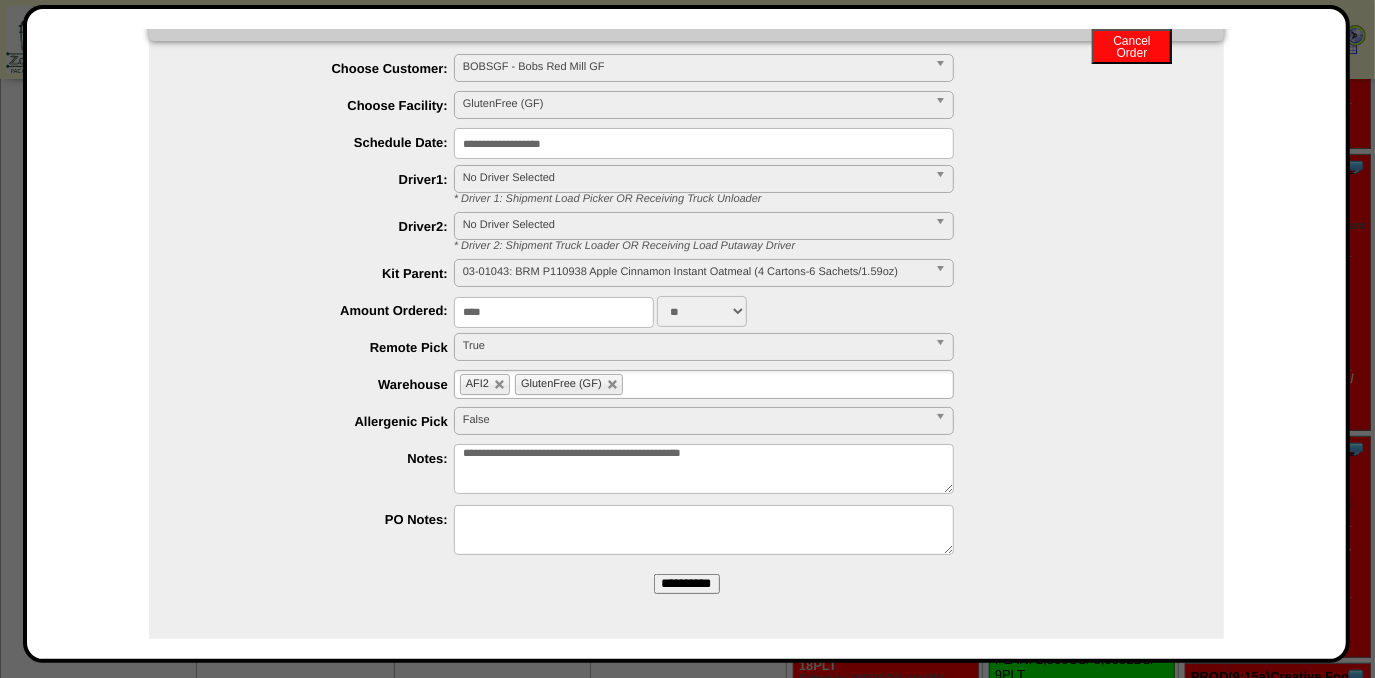 scroll, scrollTop: 64, scrollLeft: 0, axis: vertical 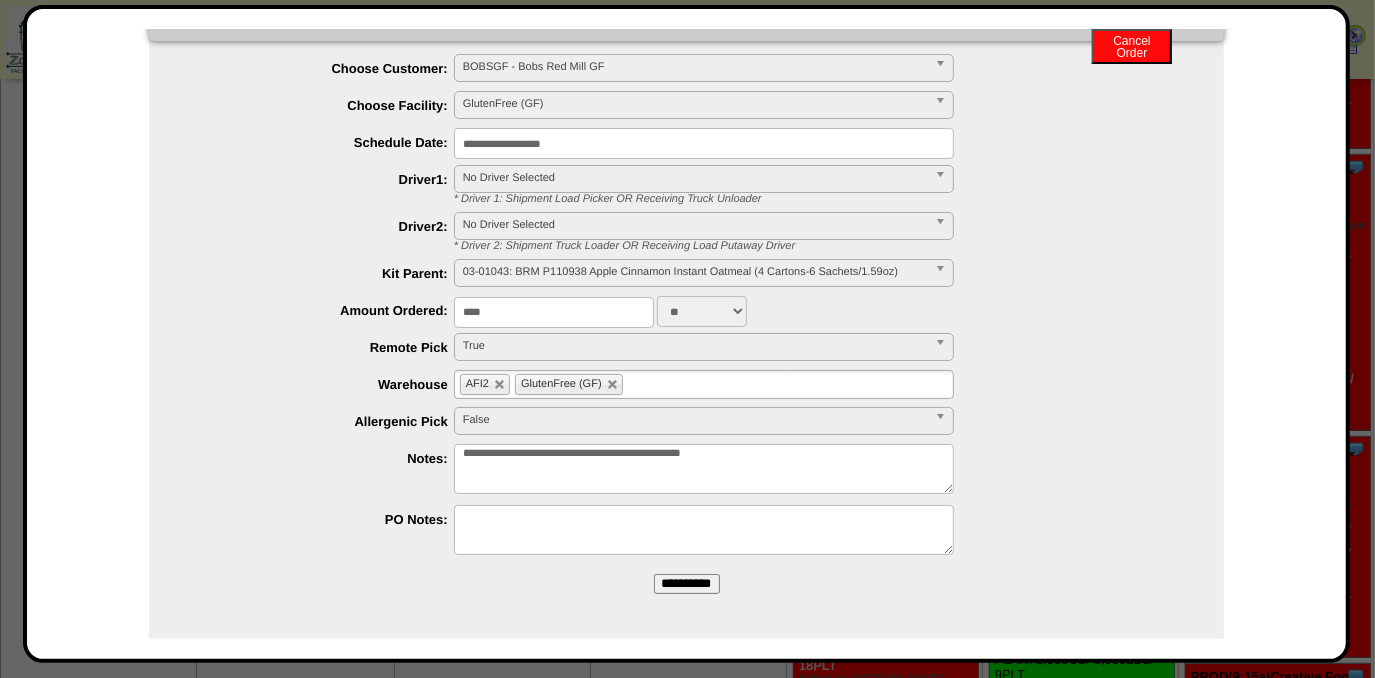 type on "**********" 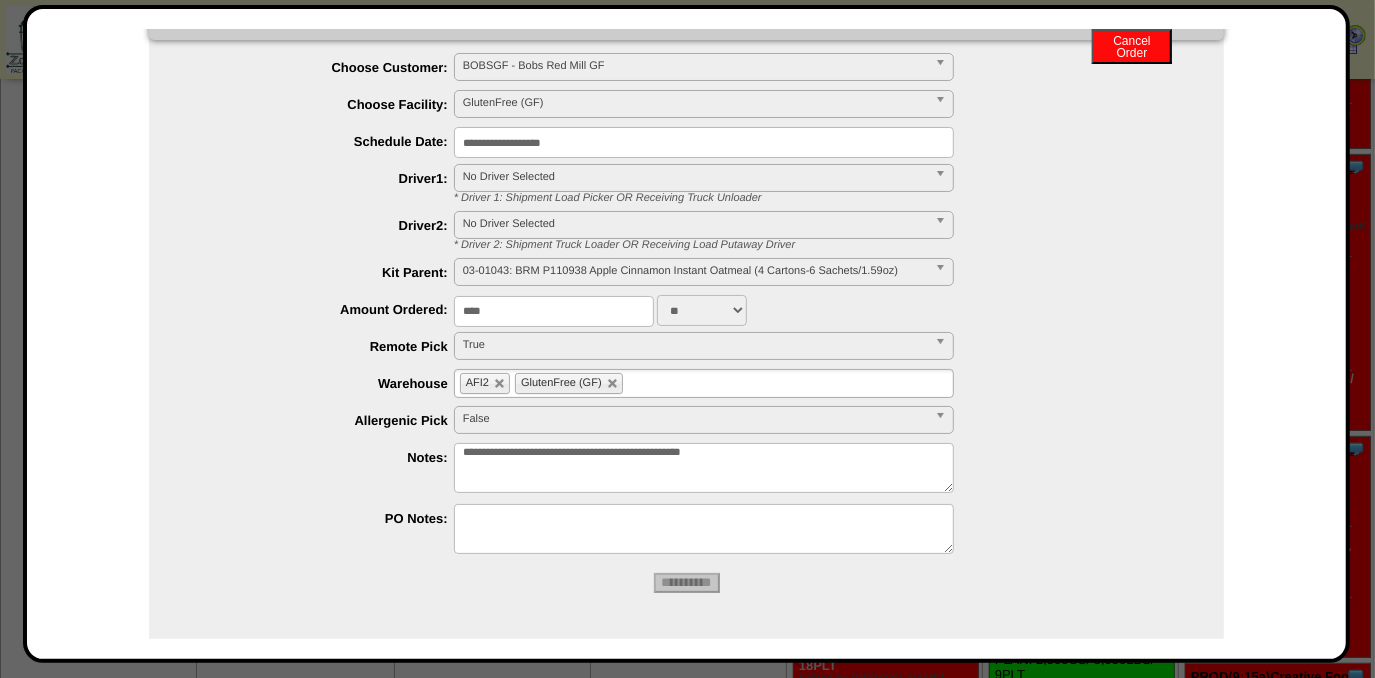 scroll, scrollTop: 0, scrollLeft: 0, axis: both 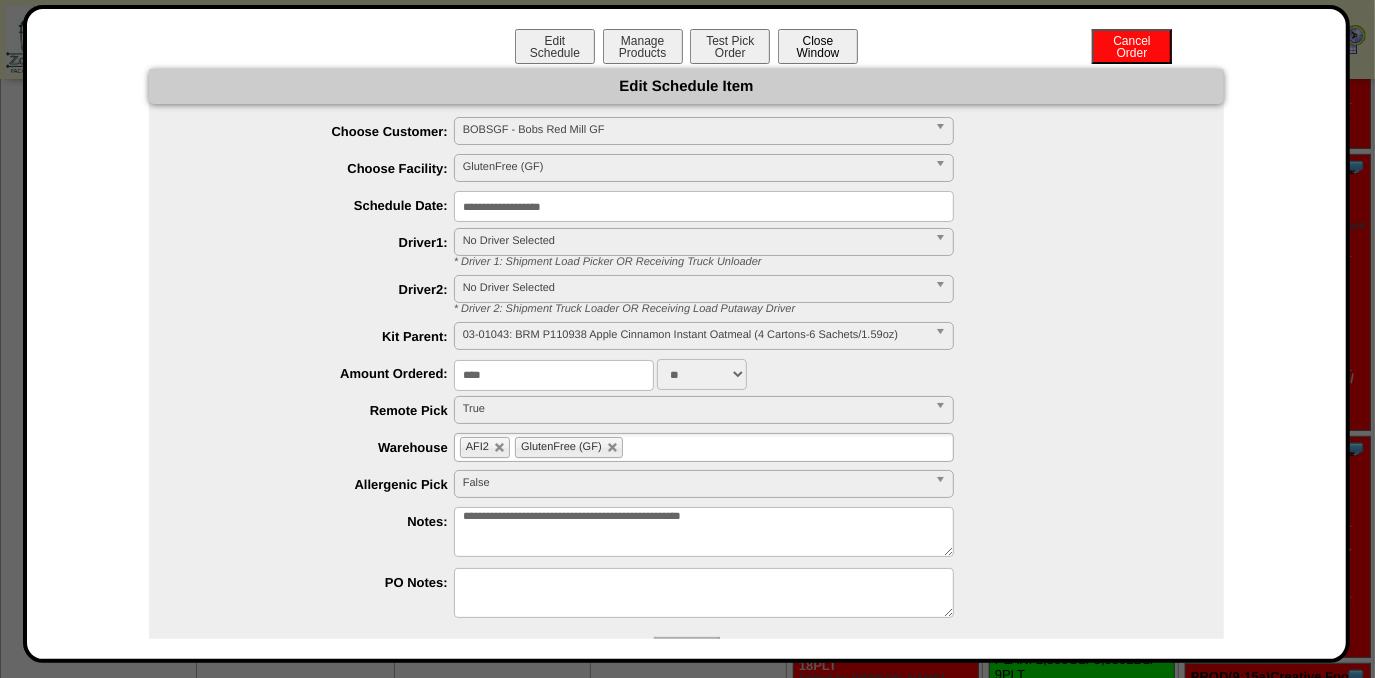 click on "Close Window" at bounding box center (818, 46) 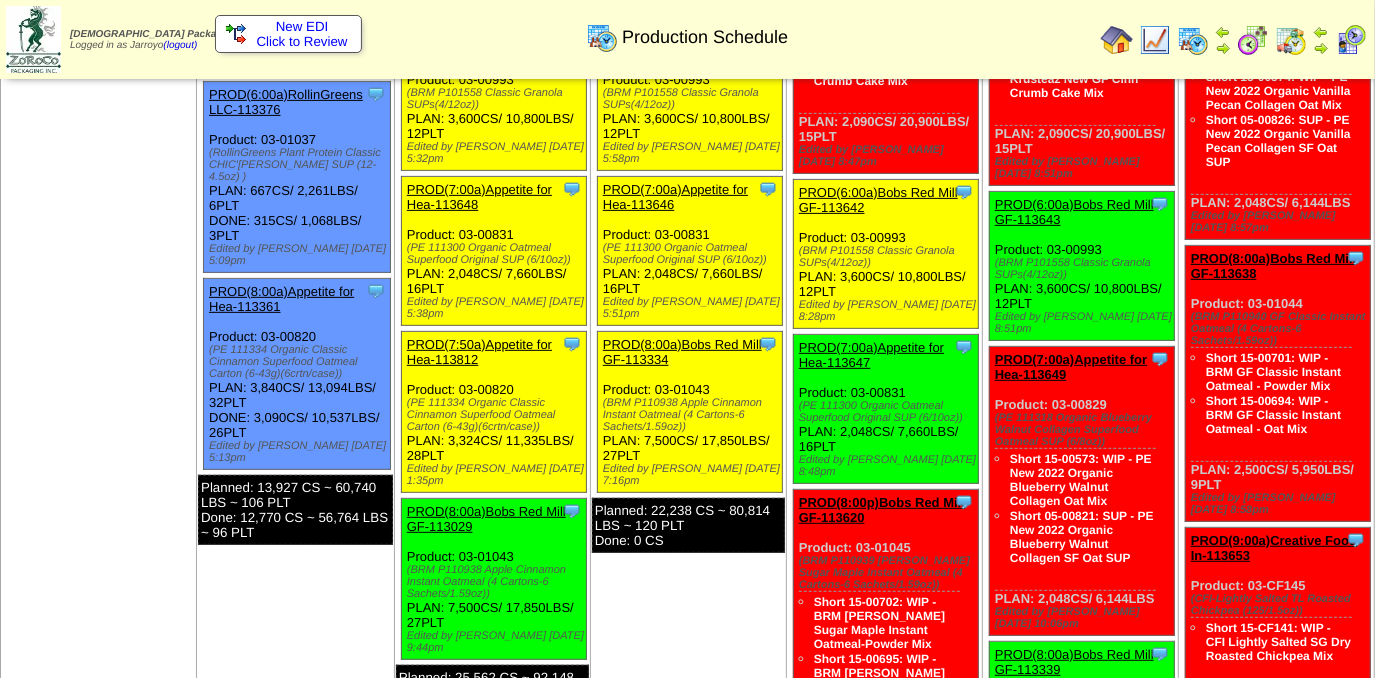 scroll, scrollTop: 363, scrollLeft: 0, axis: vertical 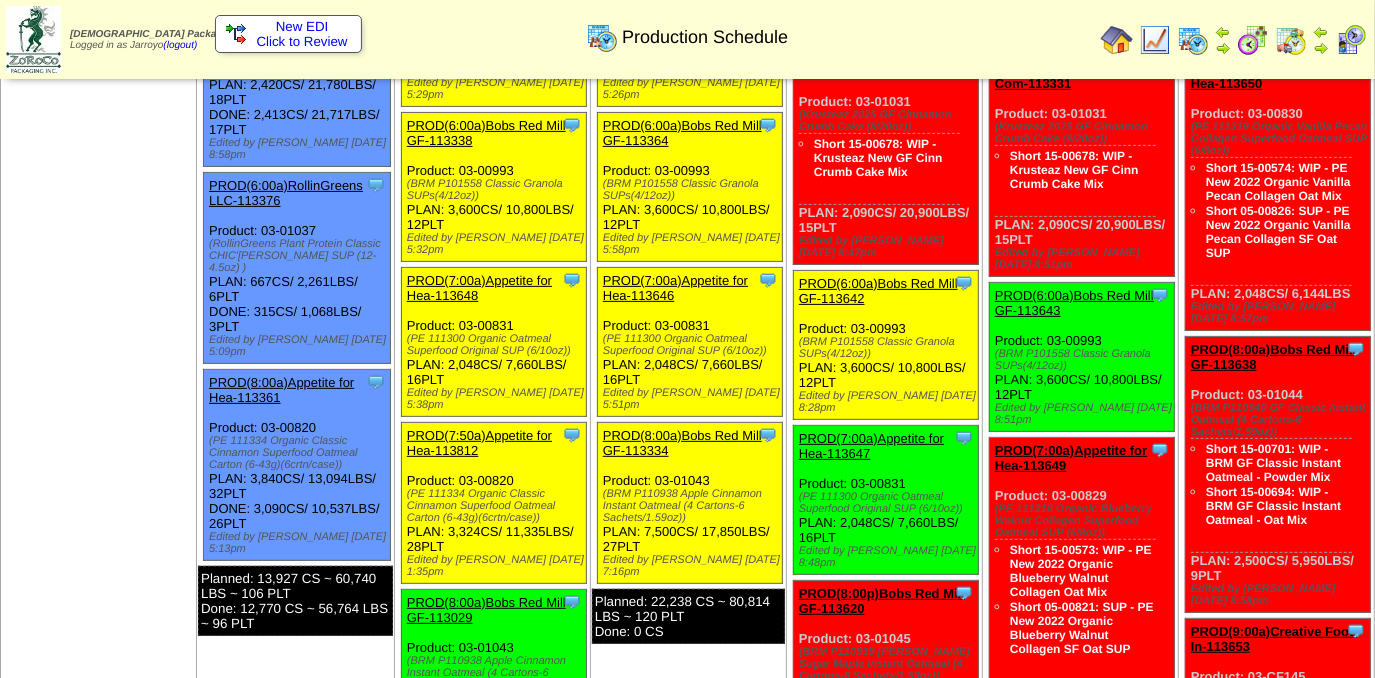 click on "PROD(8:00a)Bobs Red Mill GF-113334" at bounding box center (682, 443) 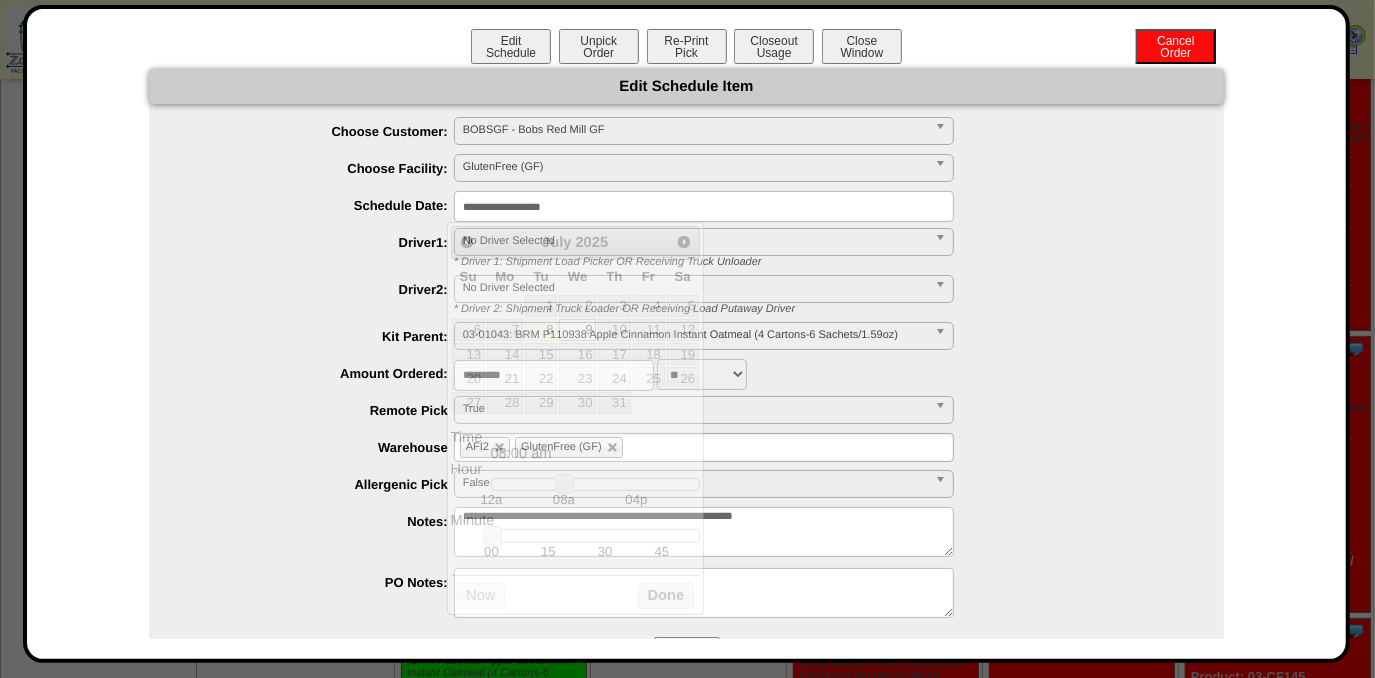 click on "**********" at bounding box center (704, 206) 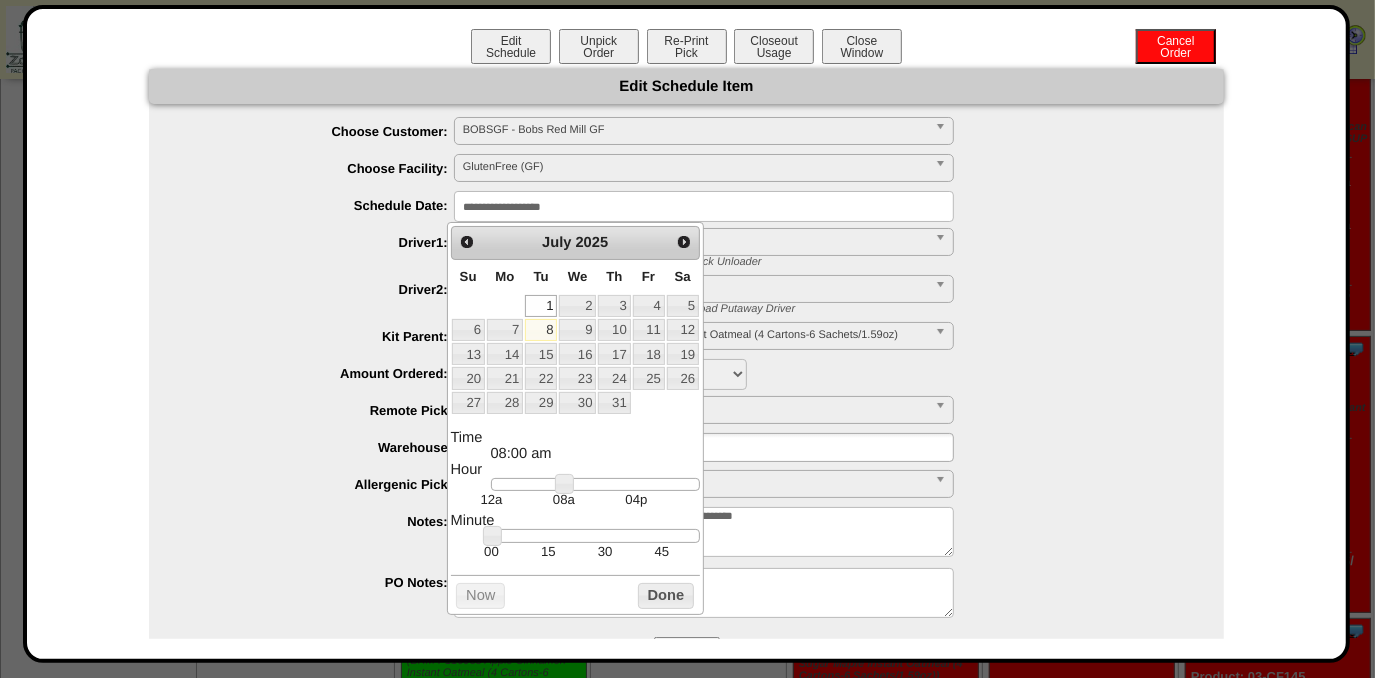 type on "**********" 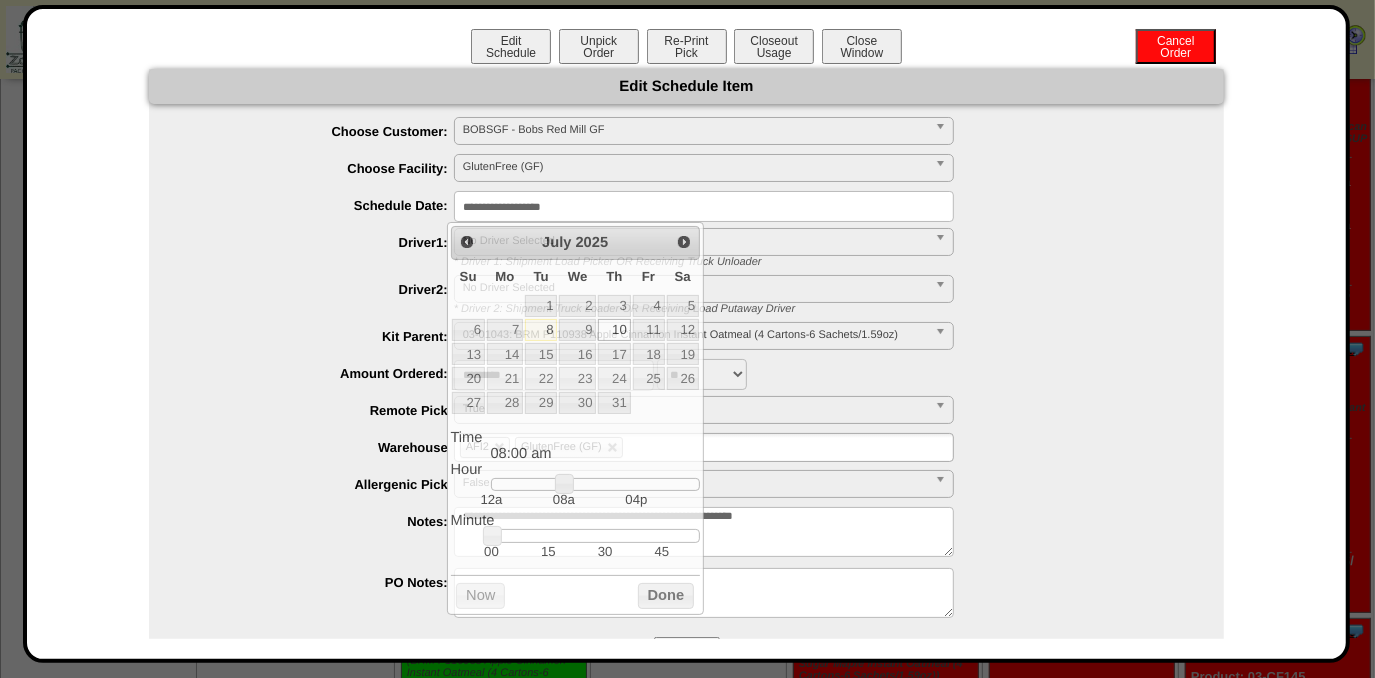 click on "**********" at bounding box center (706, 248) 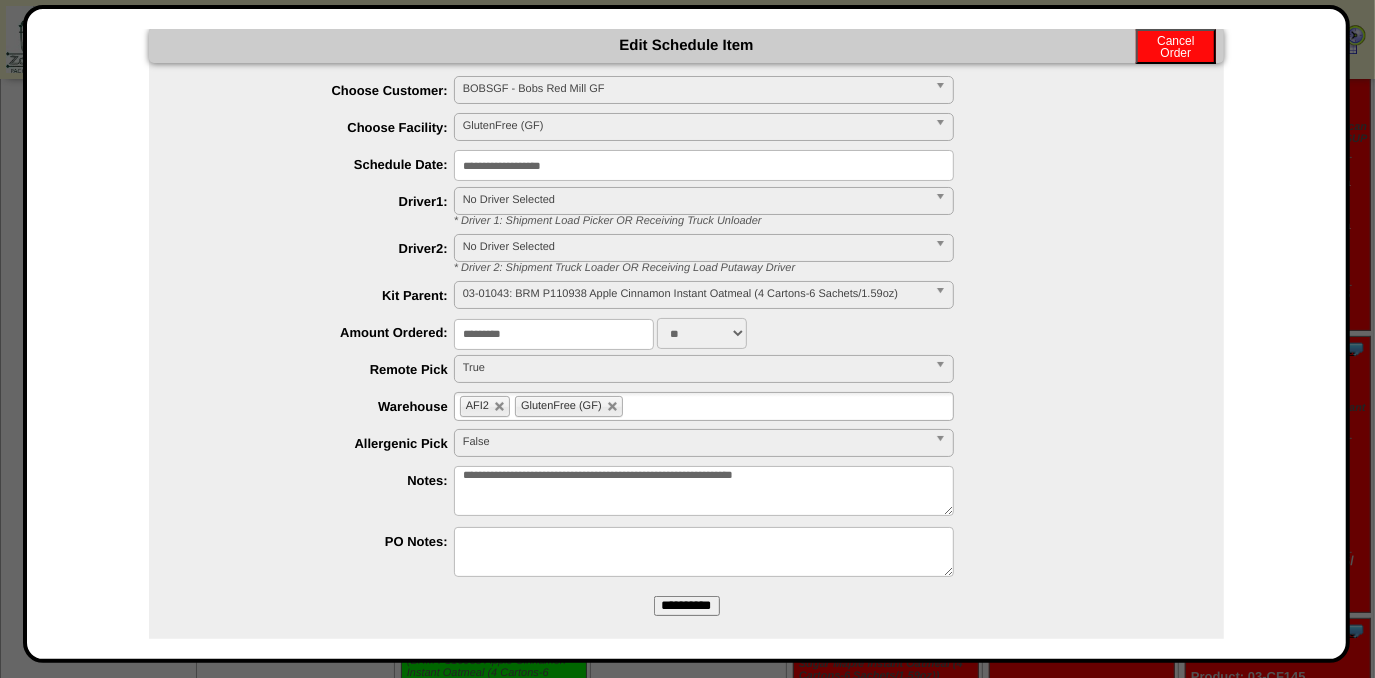 scroll, scrollTop: 64, scrollLeft: 0, axis: vertical 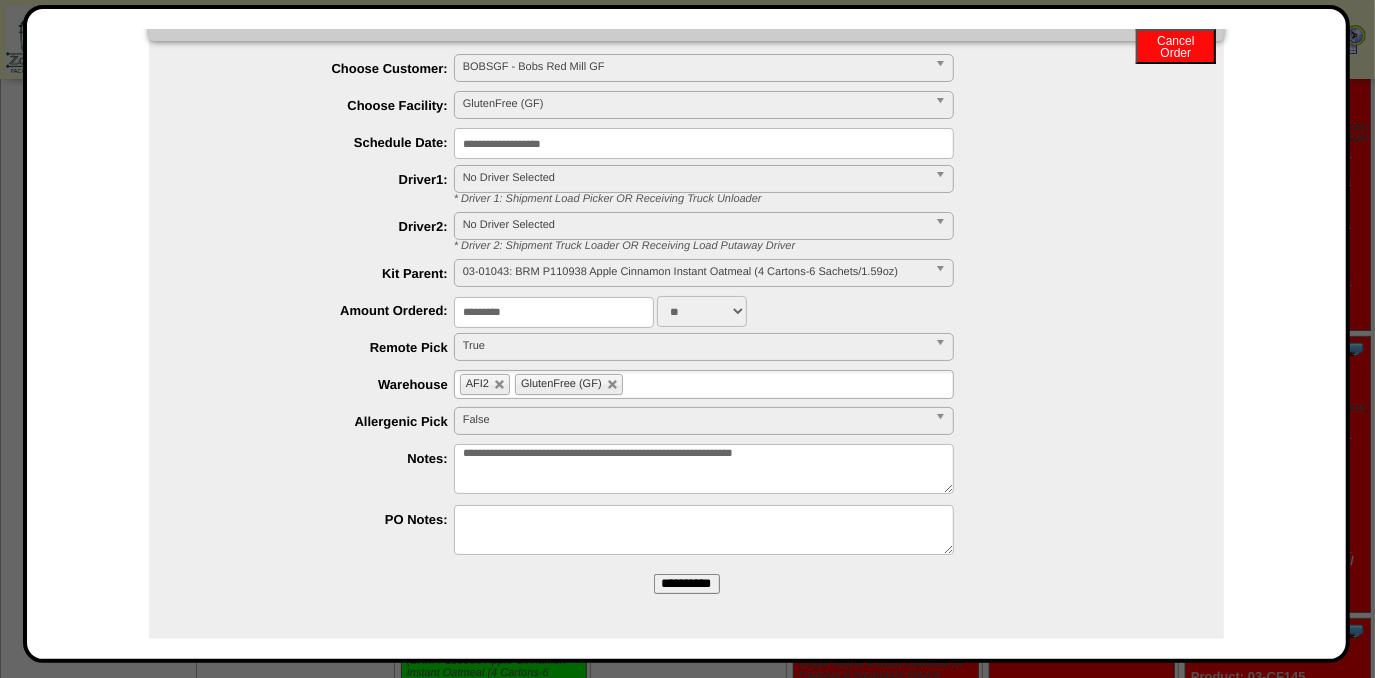 click on "**********" at bounding box center (687, 584) 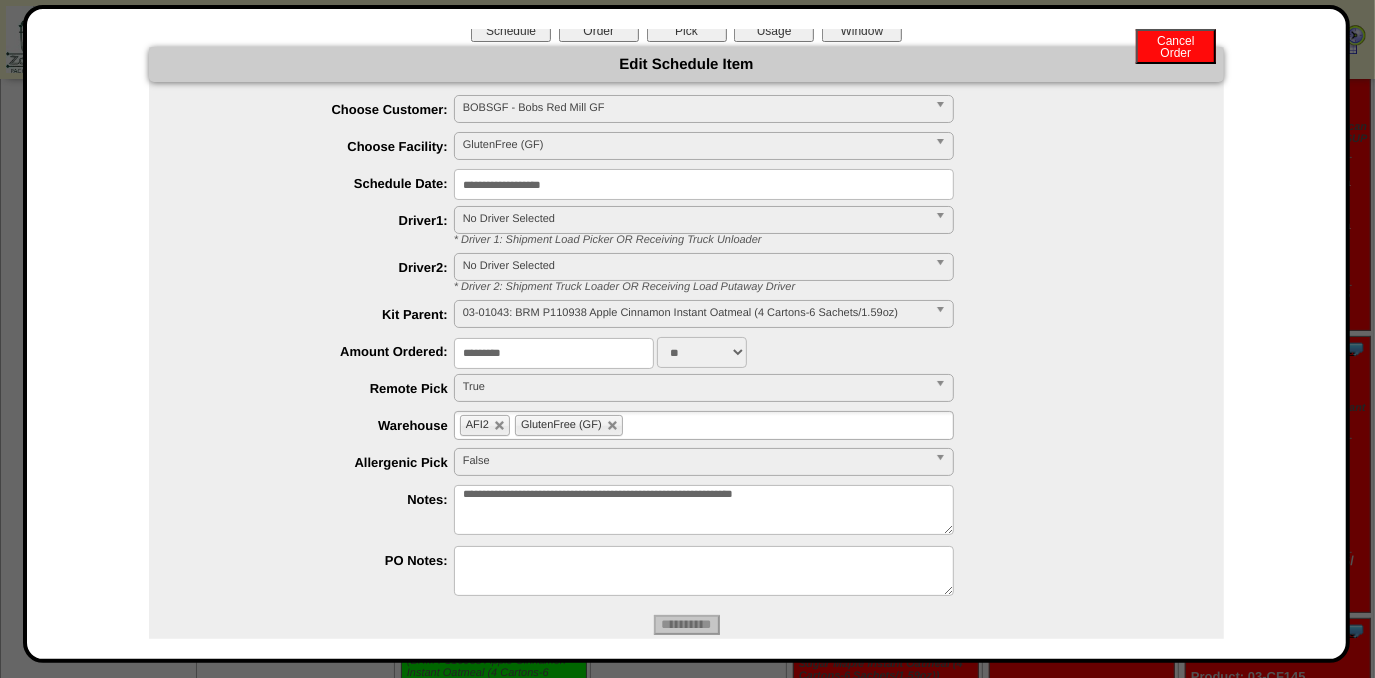 scroll, scrollTop: 0, scrollLeft: 0, axis: both 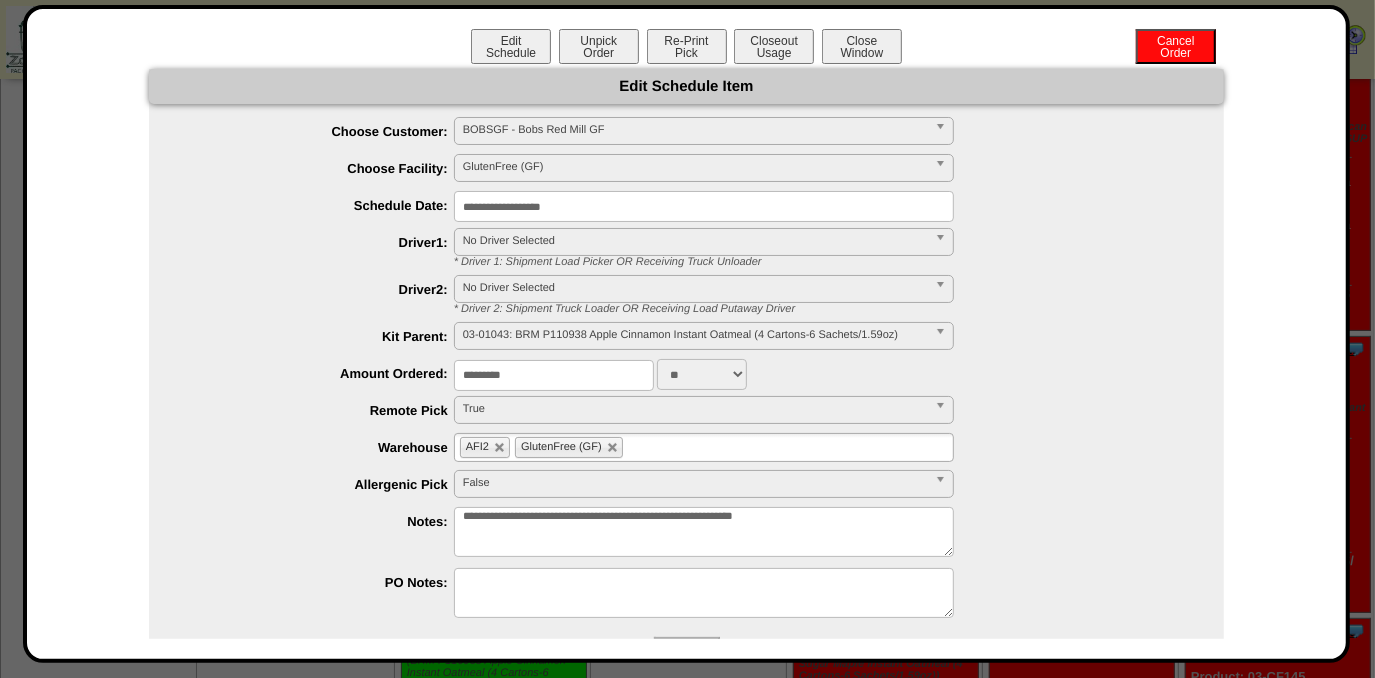click on "**********" at bounding box center (686, 334) 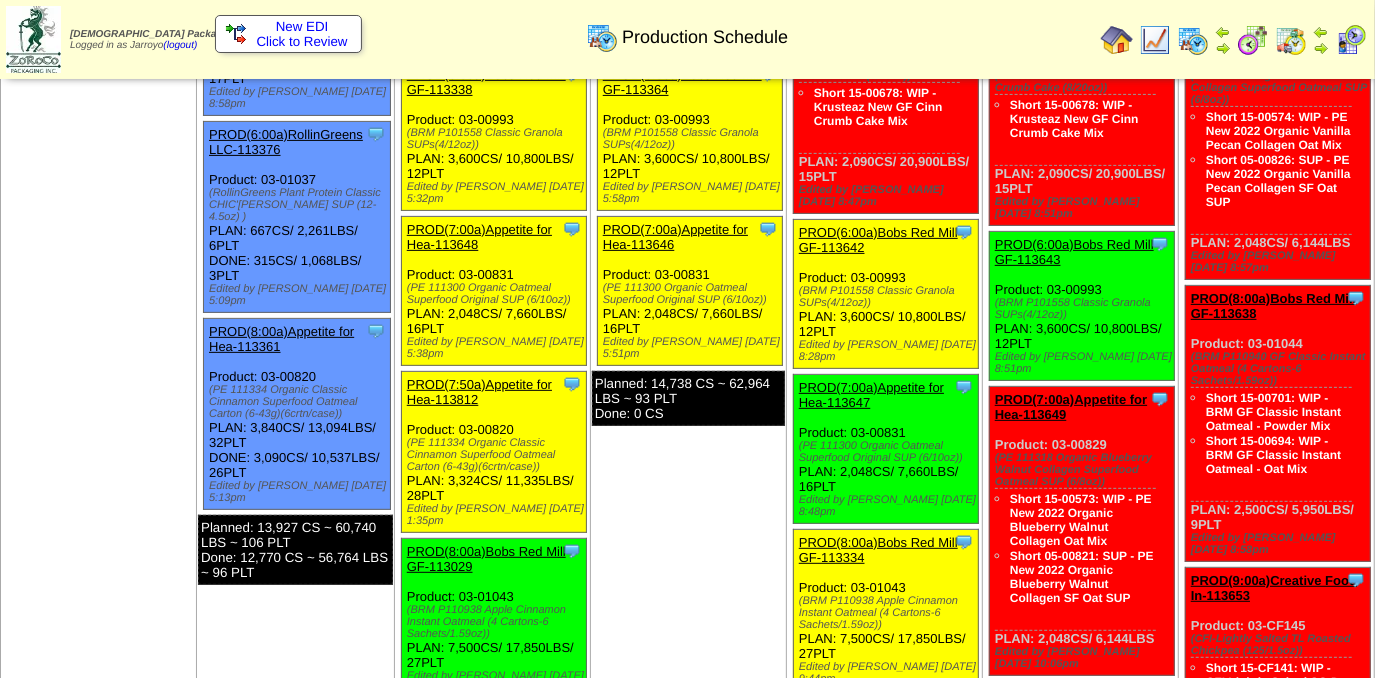 scroll, scrollTop: 454, scrollLeft: 0, axis: vertical 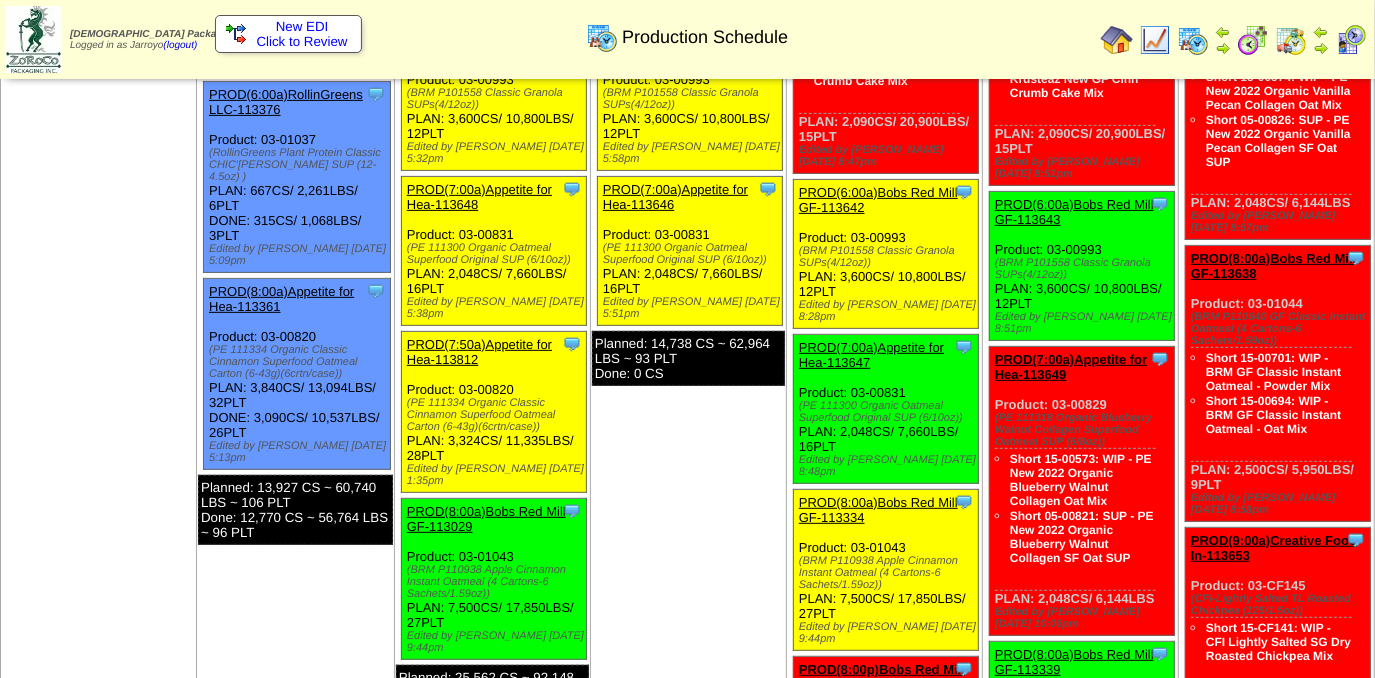 click on "PROD(8:00a)Bobs Red Mill GF-113029" at bounding box center (486, 519) 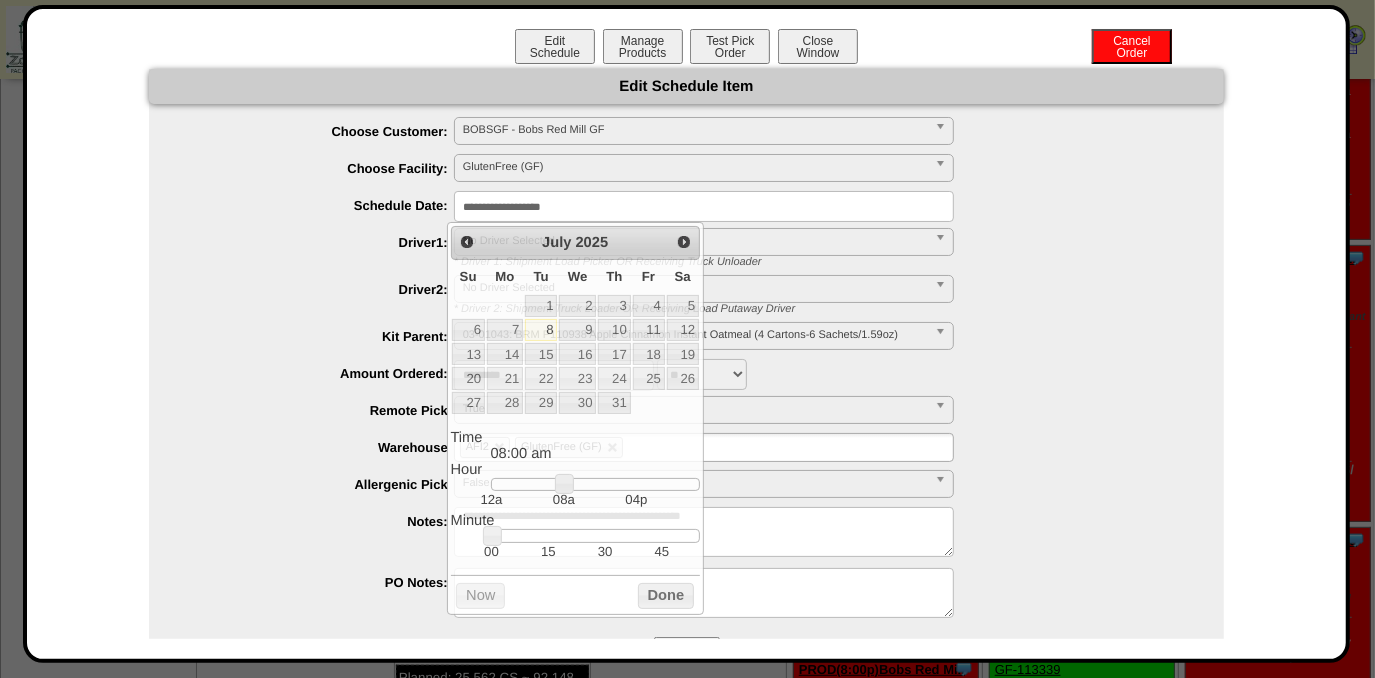 click on "**********" at bounding box center (704, 206) 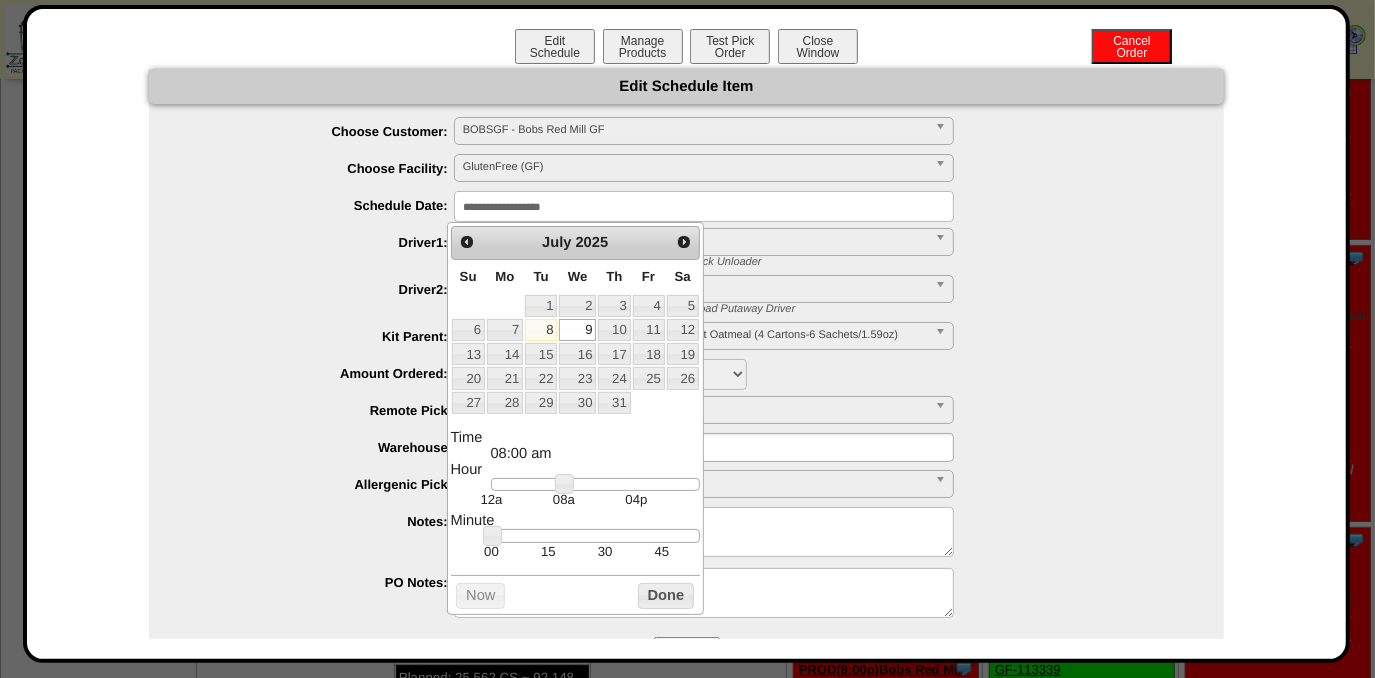 type on "**********" 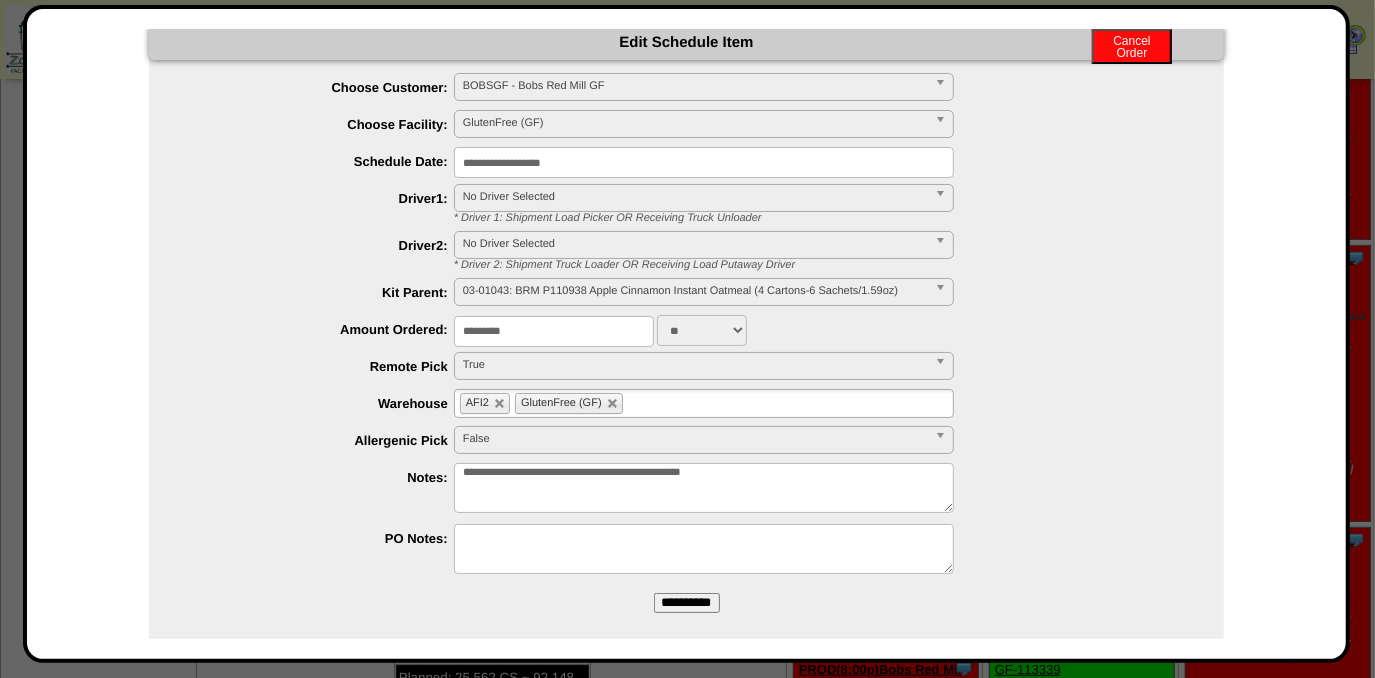 scroll, scrollTop: 64, scrollLeft: 0, axis: vertical 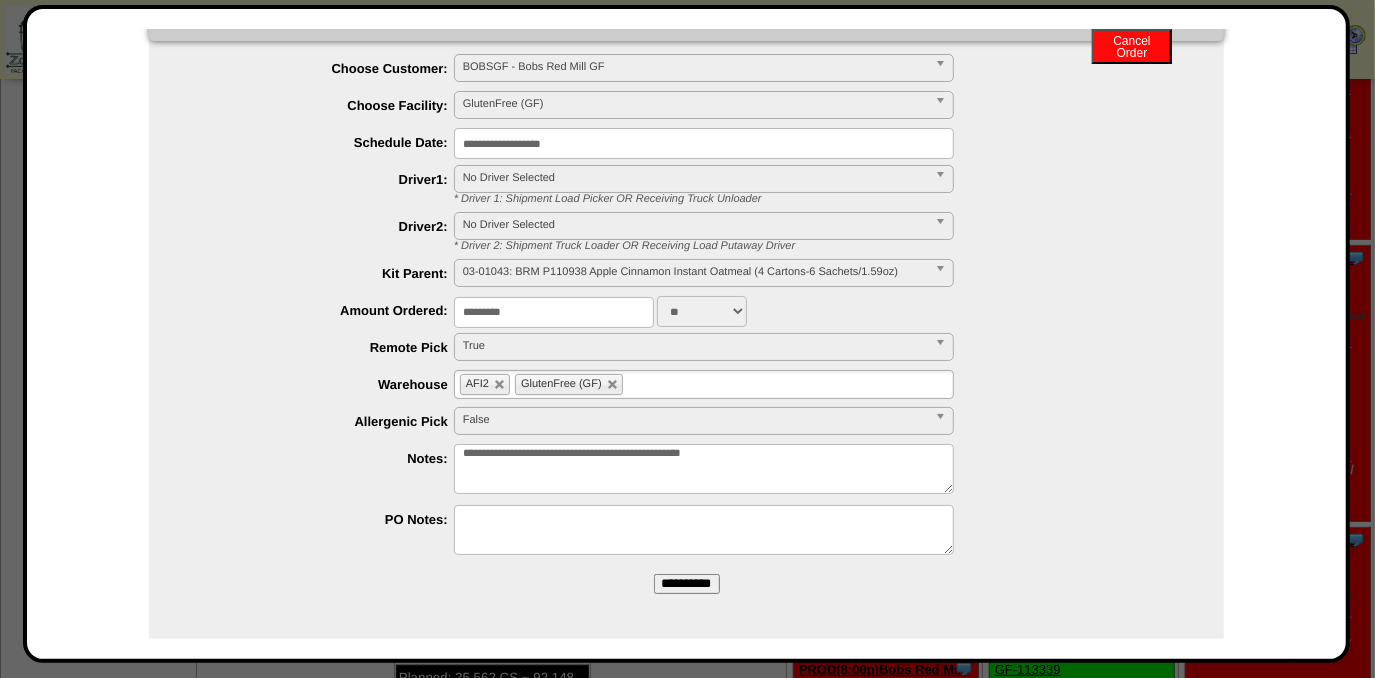 click on "**********" at bounding box center (687, 584) 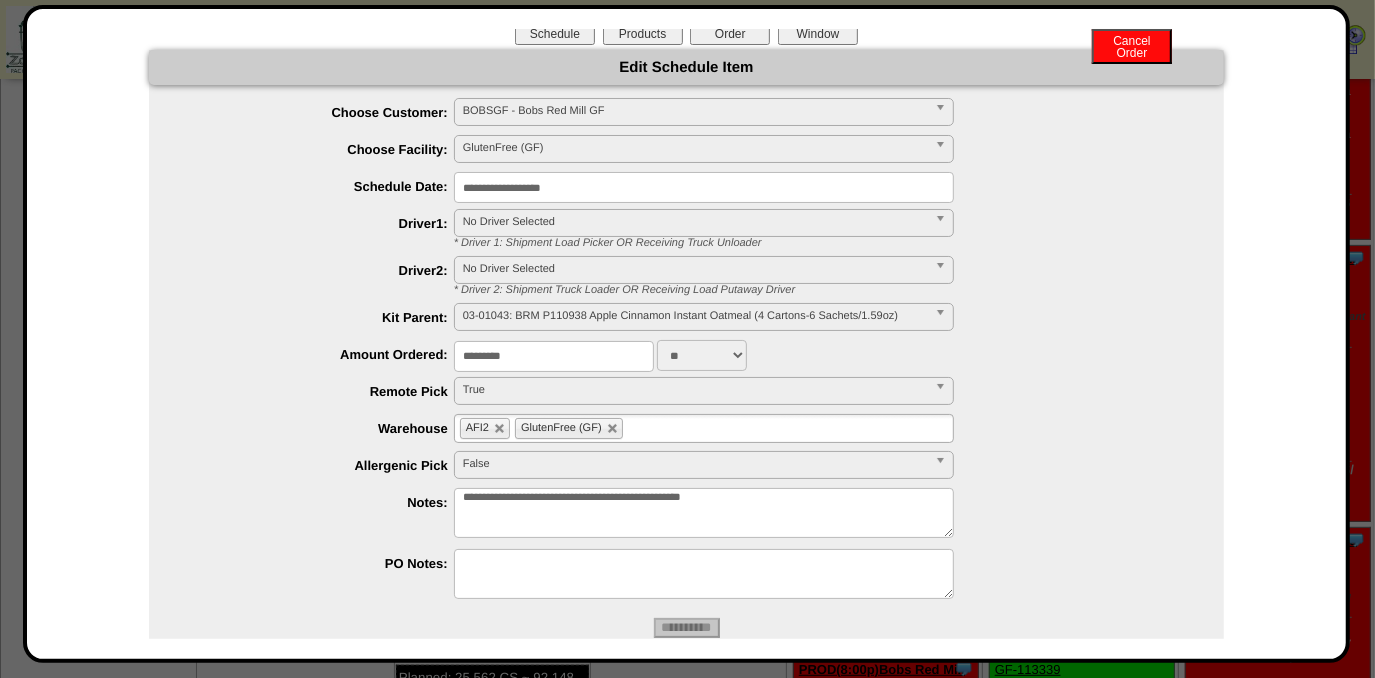 scroll, scrollTop: 0, scrollLeft: 0, axis: both 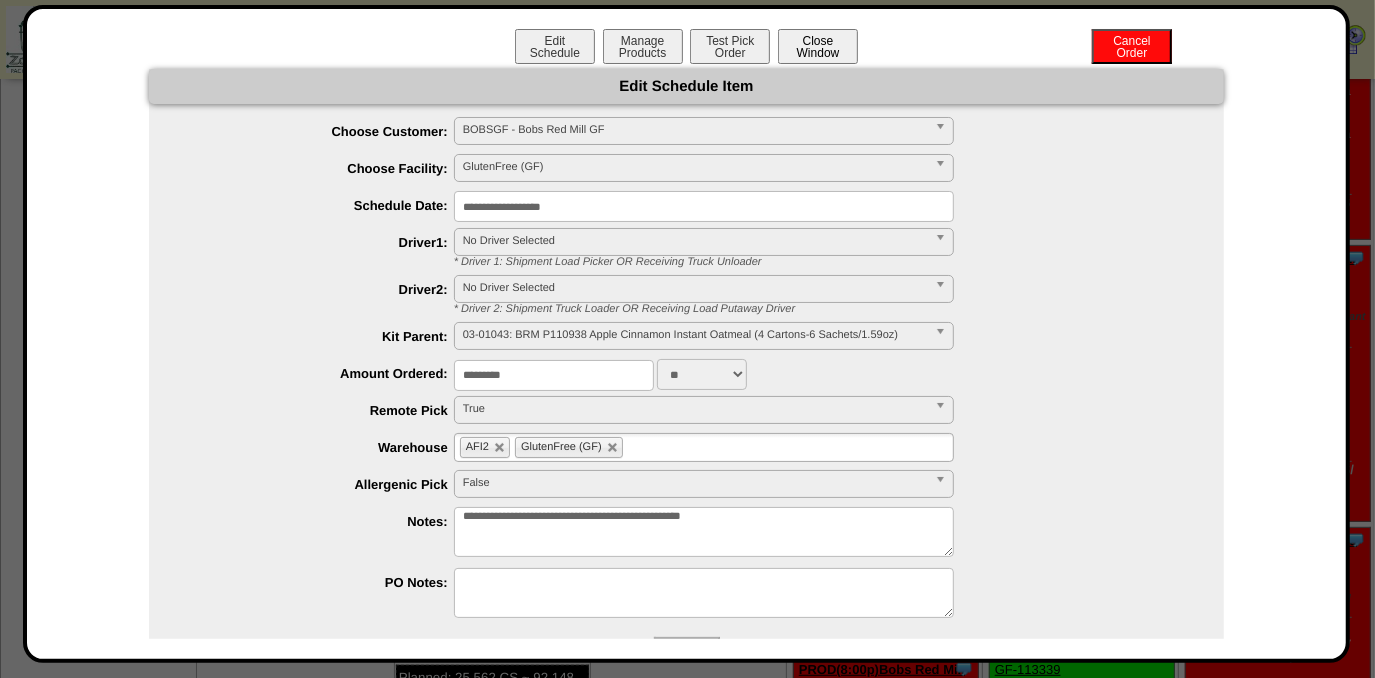 click on "Close Window" at bounding box center [818, 46] 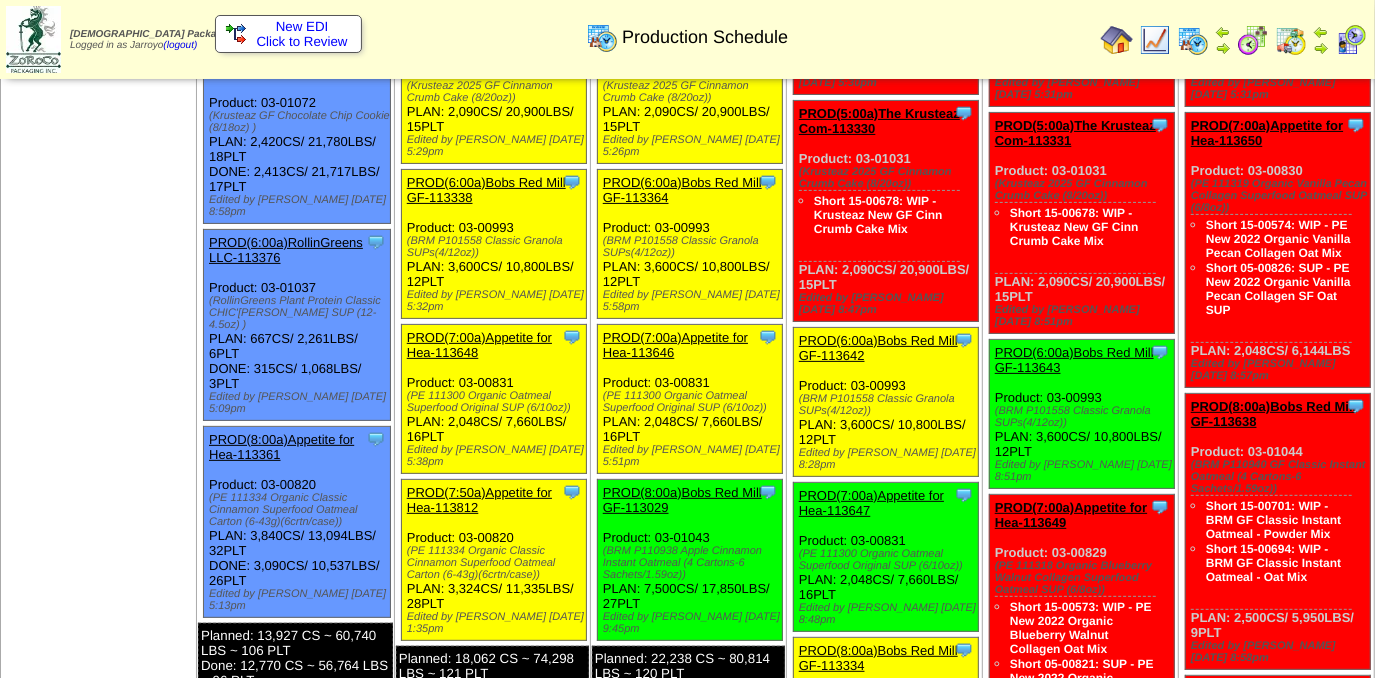 scroll, scrollTop: 545, scrollLeft: 0, axis: vertical 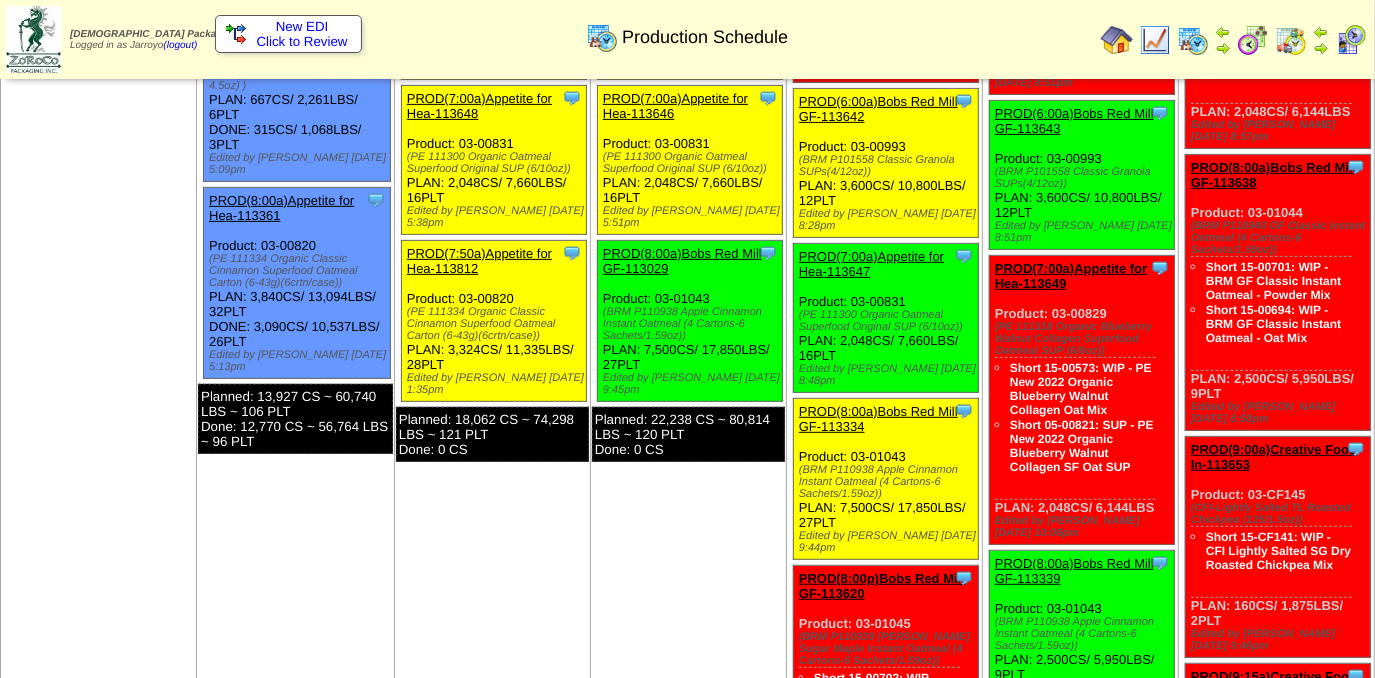 click on "PROD(8:00a)Bobs Red Mill GF-113029" at bounding box center (682, 261) 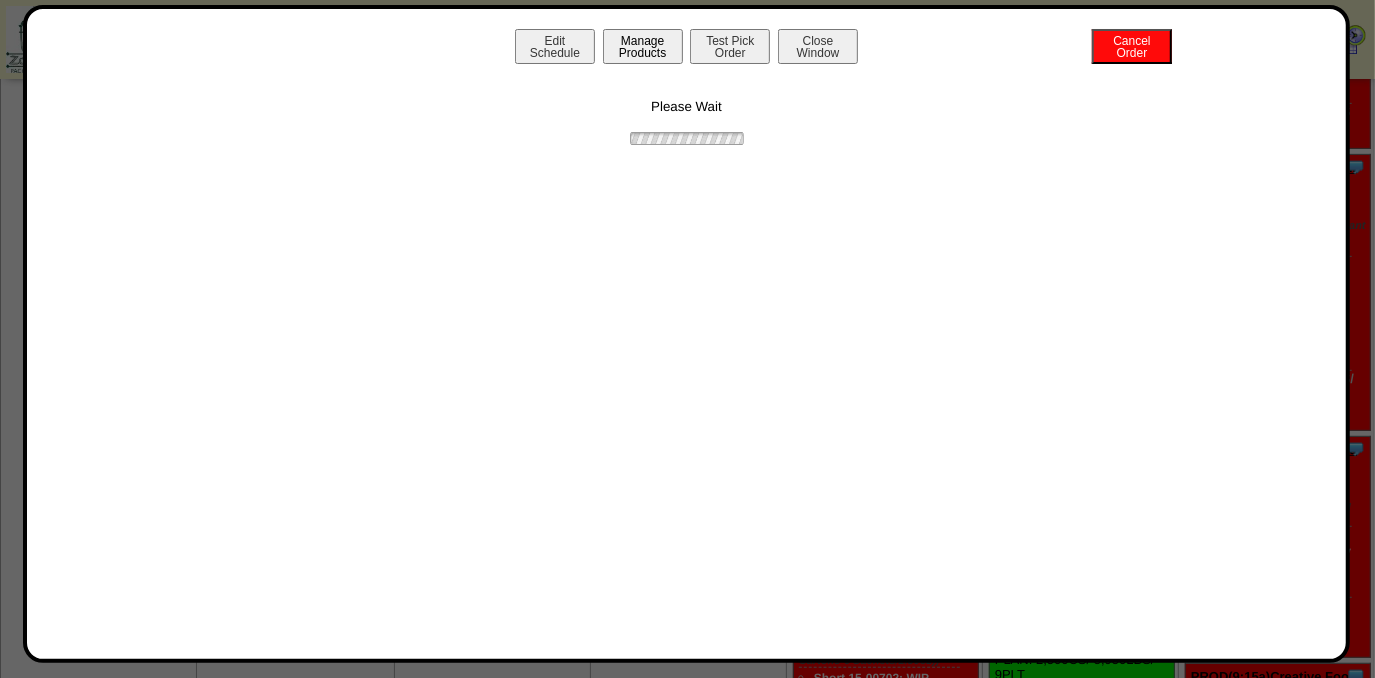 click on "Manage Products" at bounding box center (643, 46) 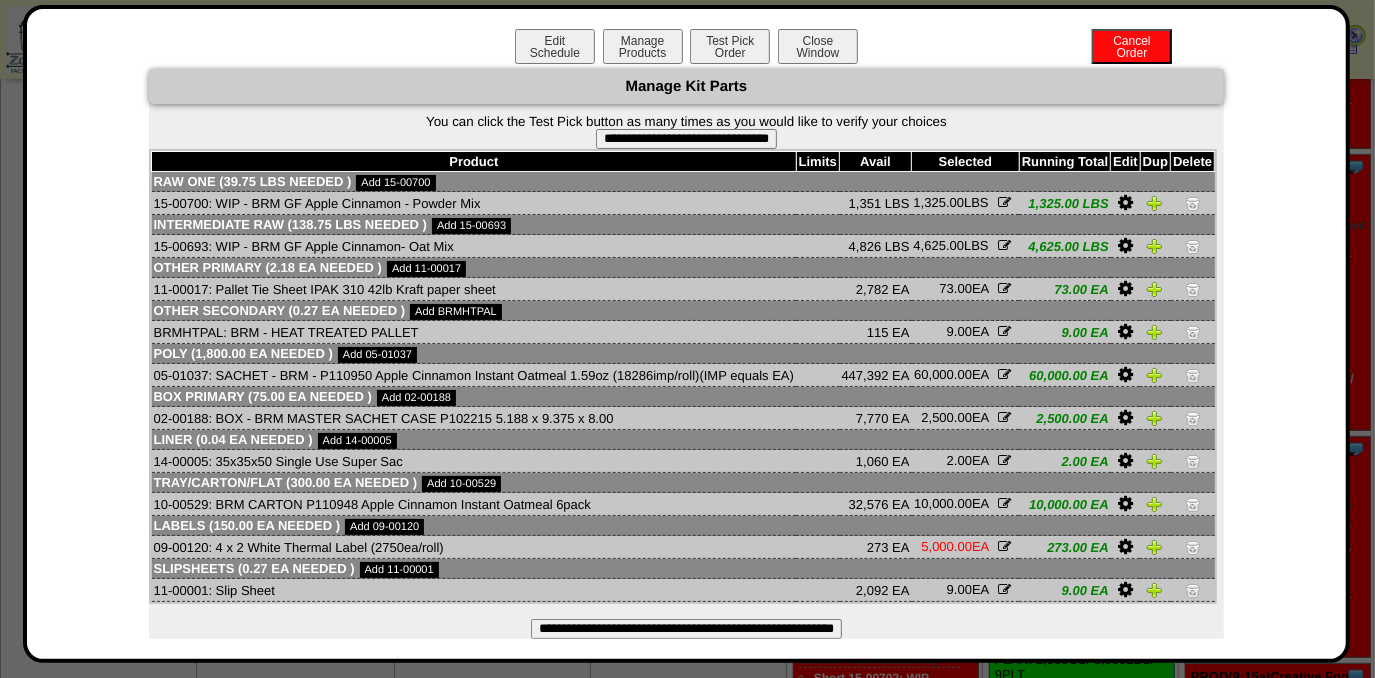 click on "**********" at bounding box center [686, 629] 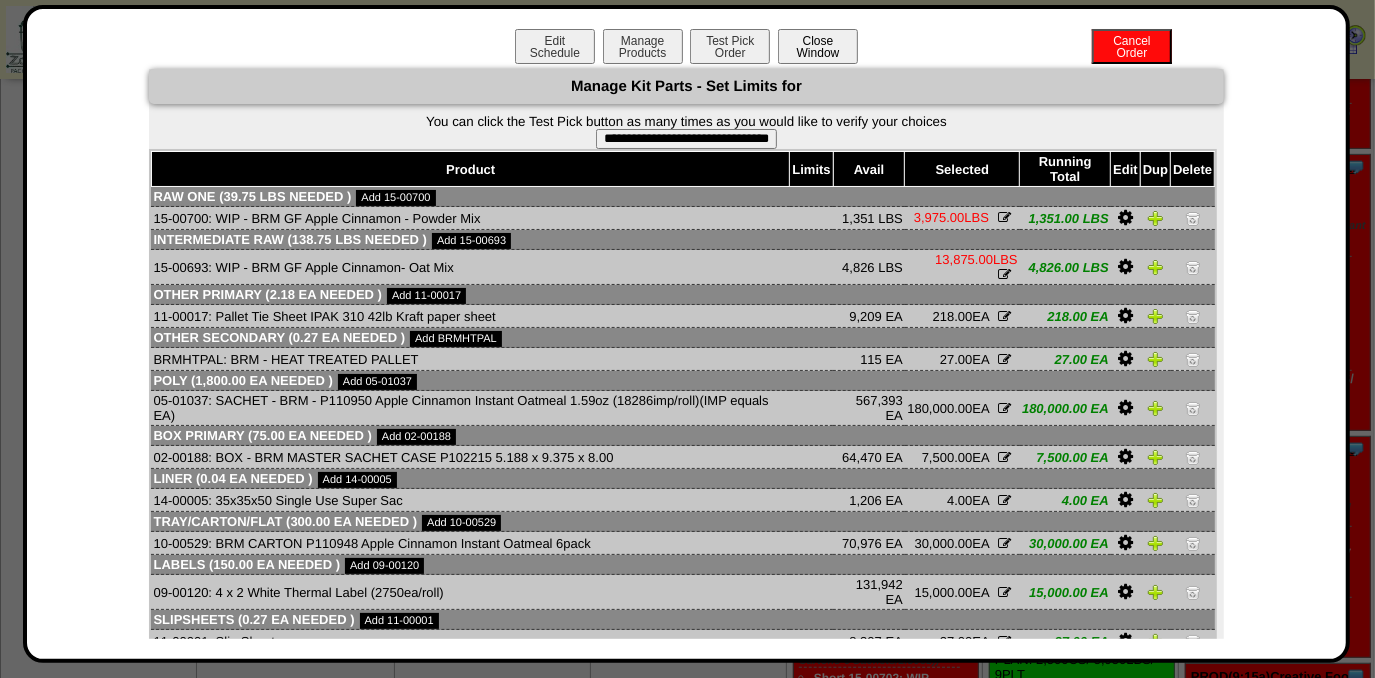click on "Close Window" at bounding box center (818, 46) 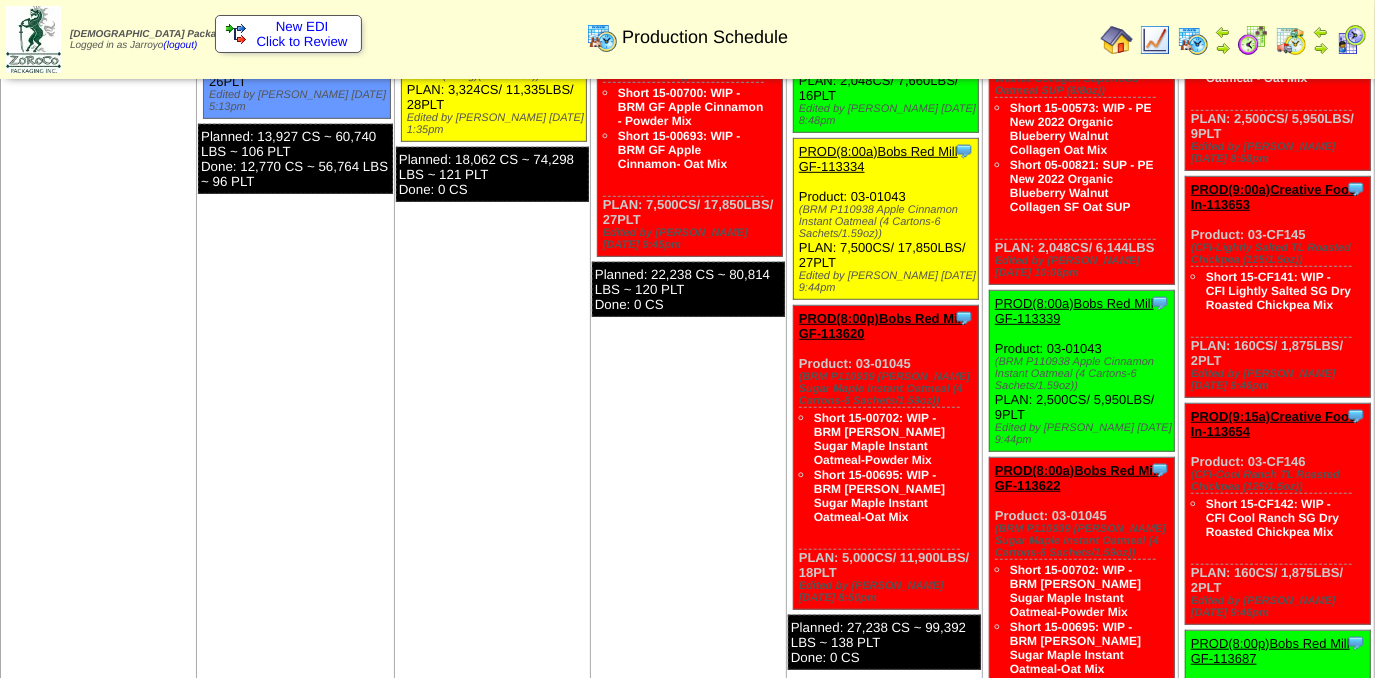scroll, scrollTop: 545, scrollLeft: 0, axis: vertical 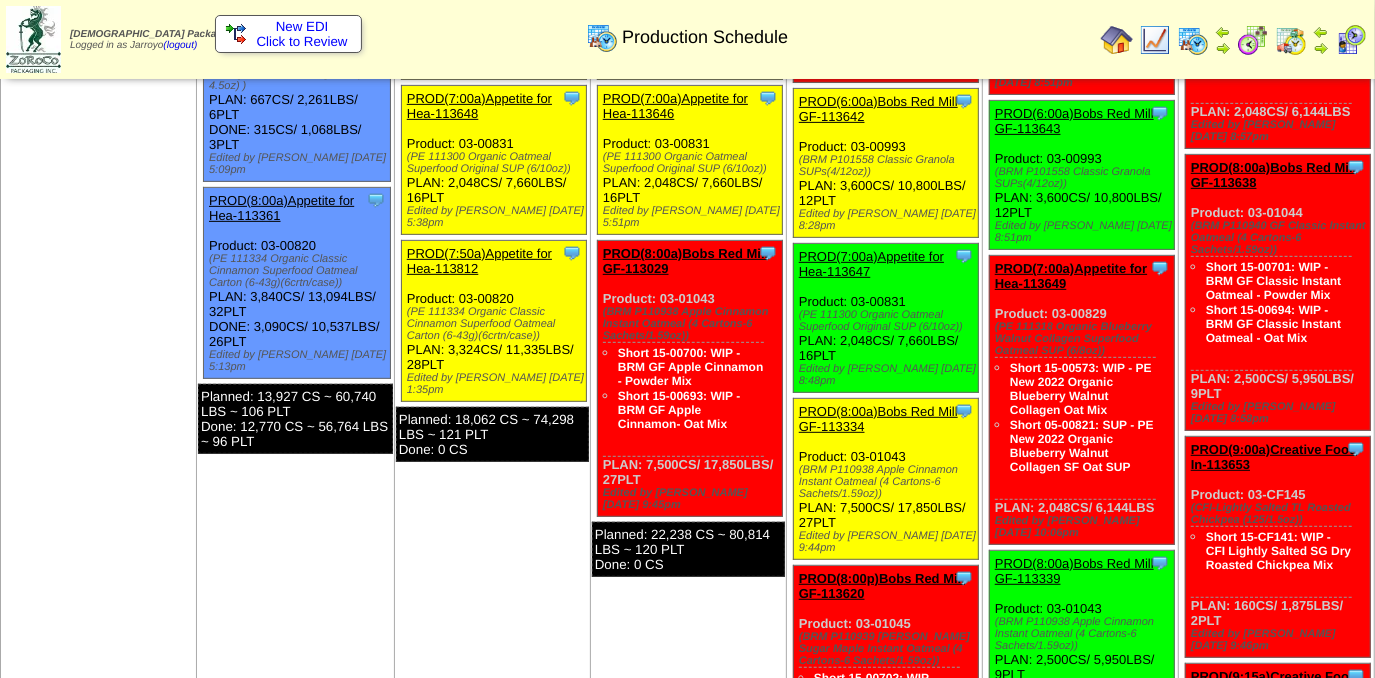 click on "PROD(8:00a)Bobs Red Mill GF-113334" at bounding box center (878, 419) 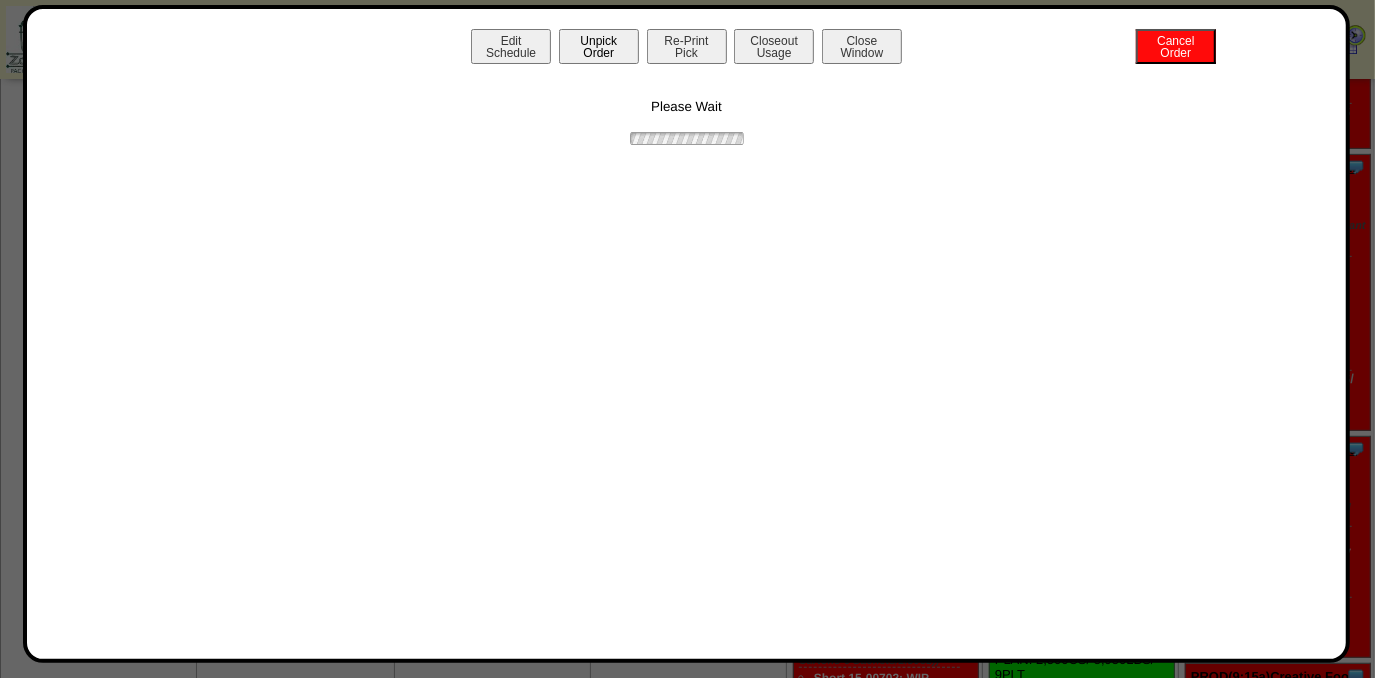 click on "Unpick Order" at bounding box center (599, 46) 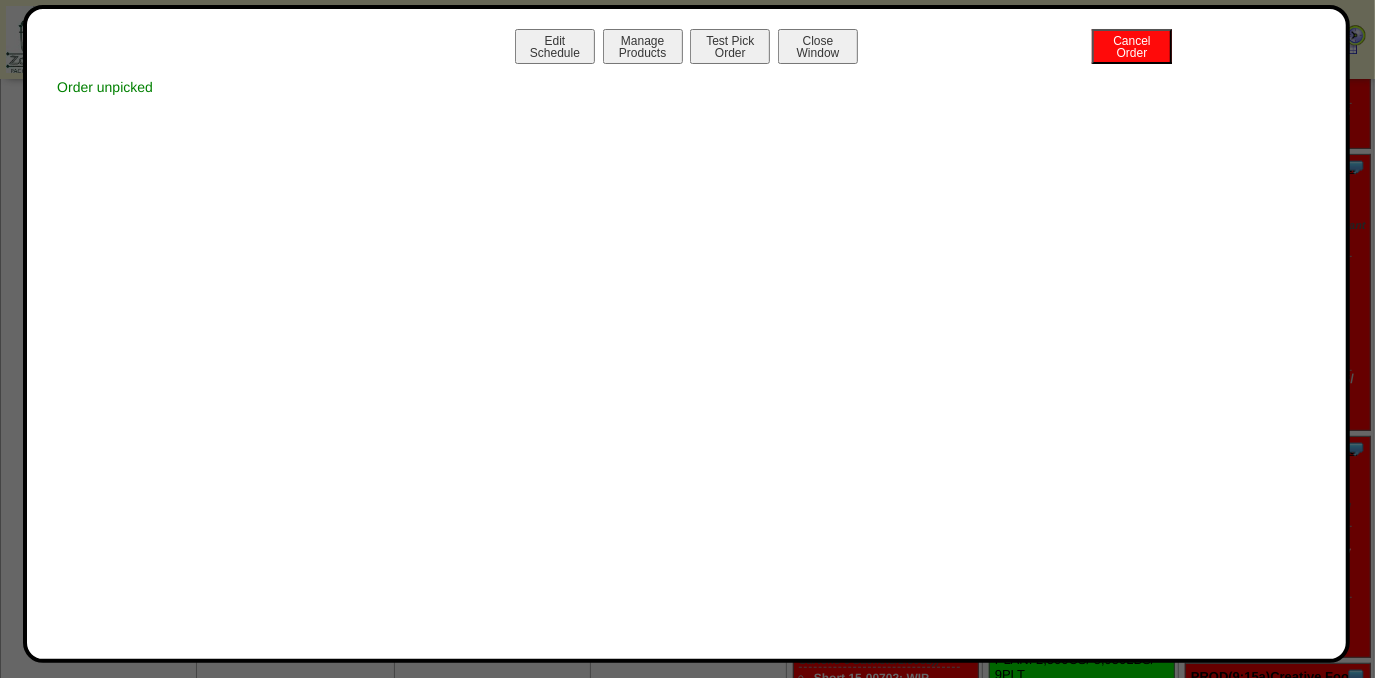 click on "Close Window" at bounding box center (818, 46) 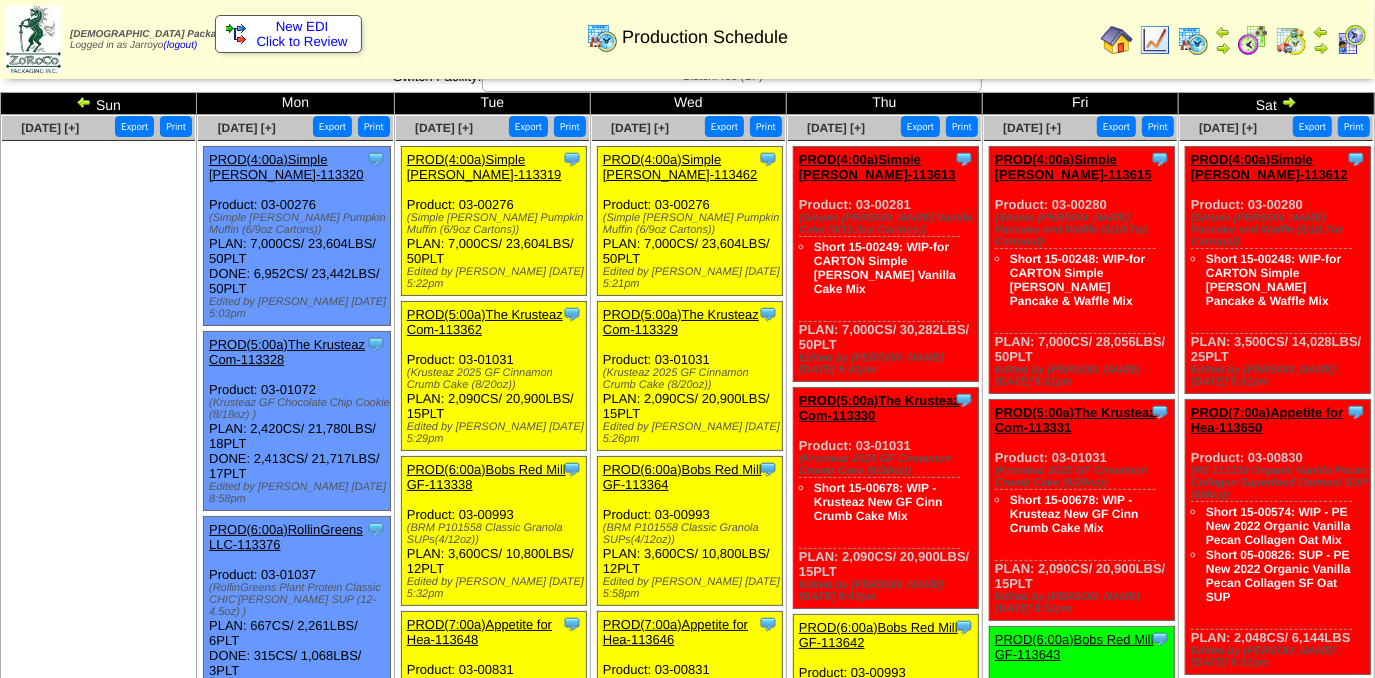 scroll, scrollTop: 454, scrollLeft: 0, axis: vertical 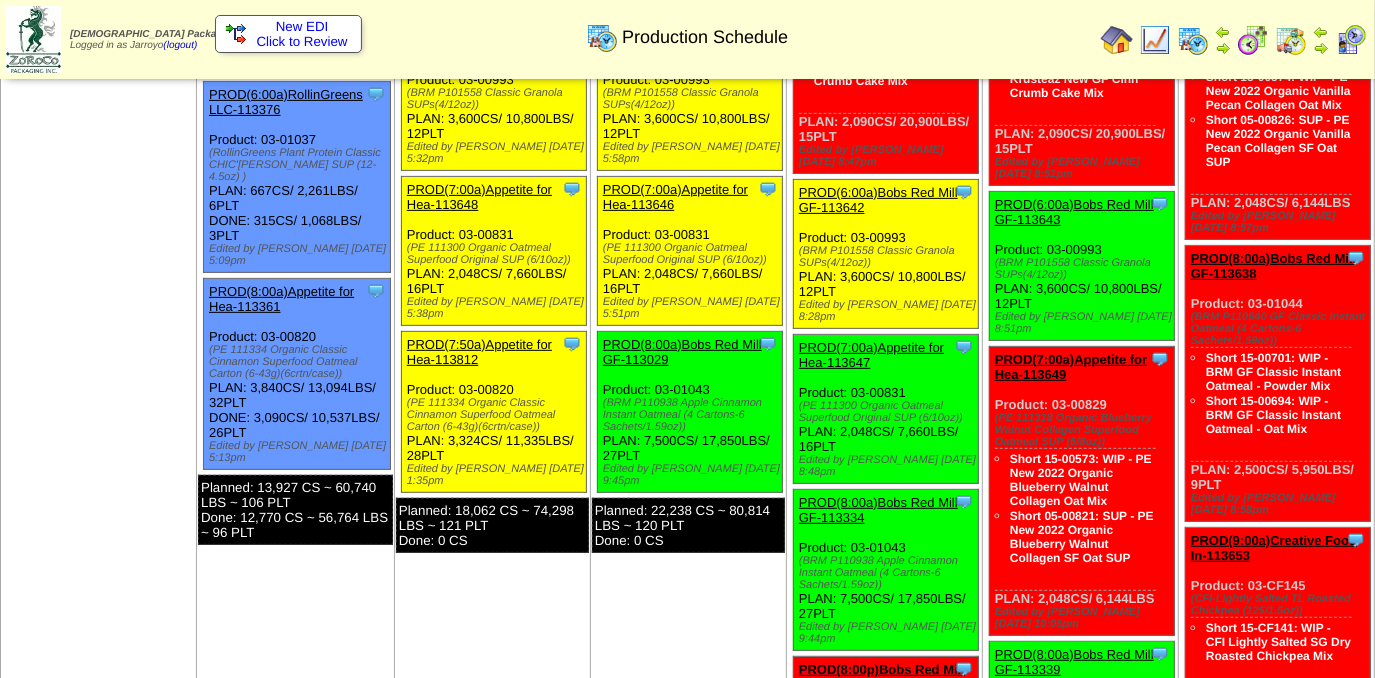 click on "PROD(8:00a)Bobs Red Mill GF-113029" at bounding box center (682, 352) 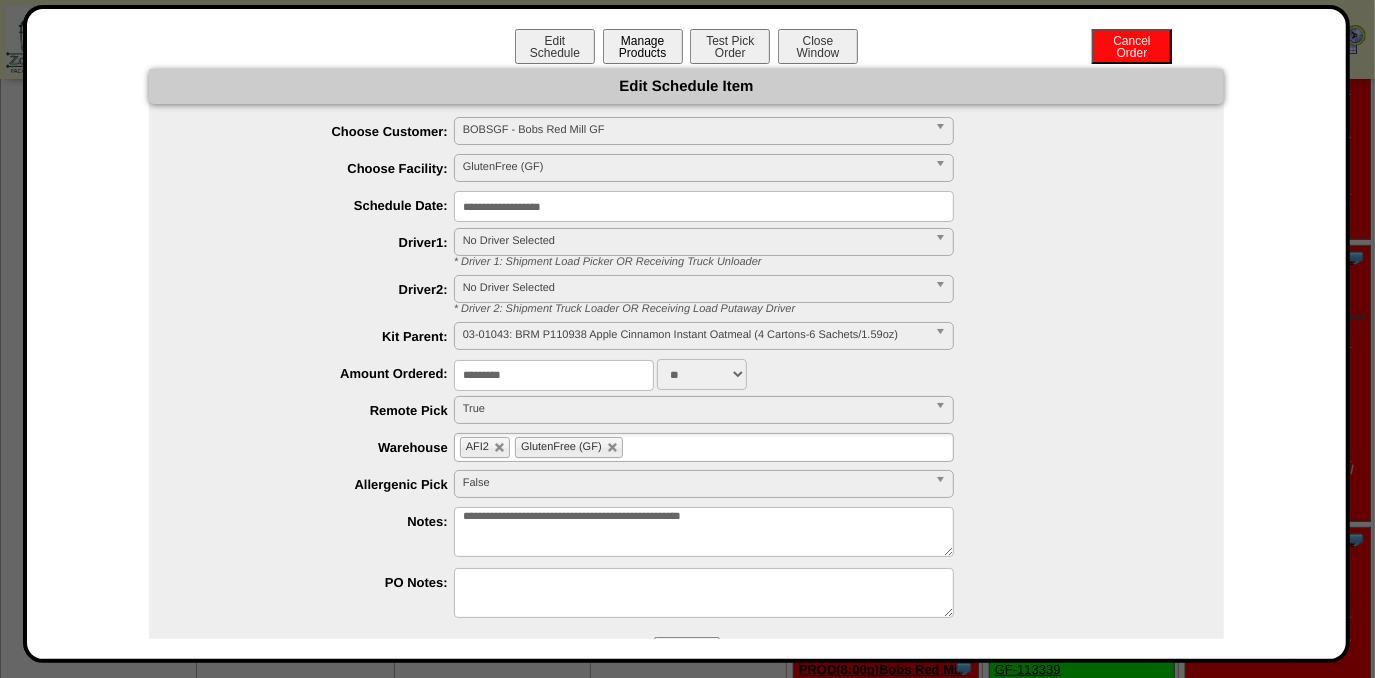 click on "Manage Products" at bounding box center (643, 46) 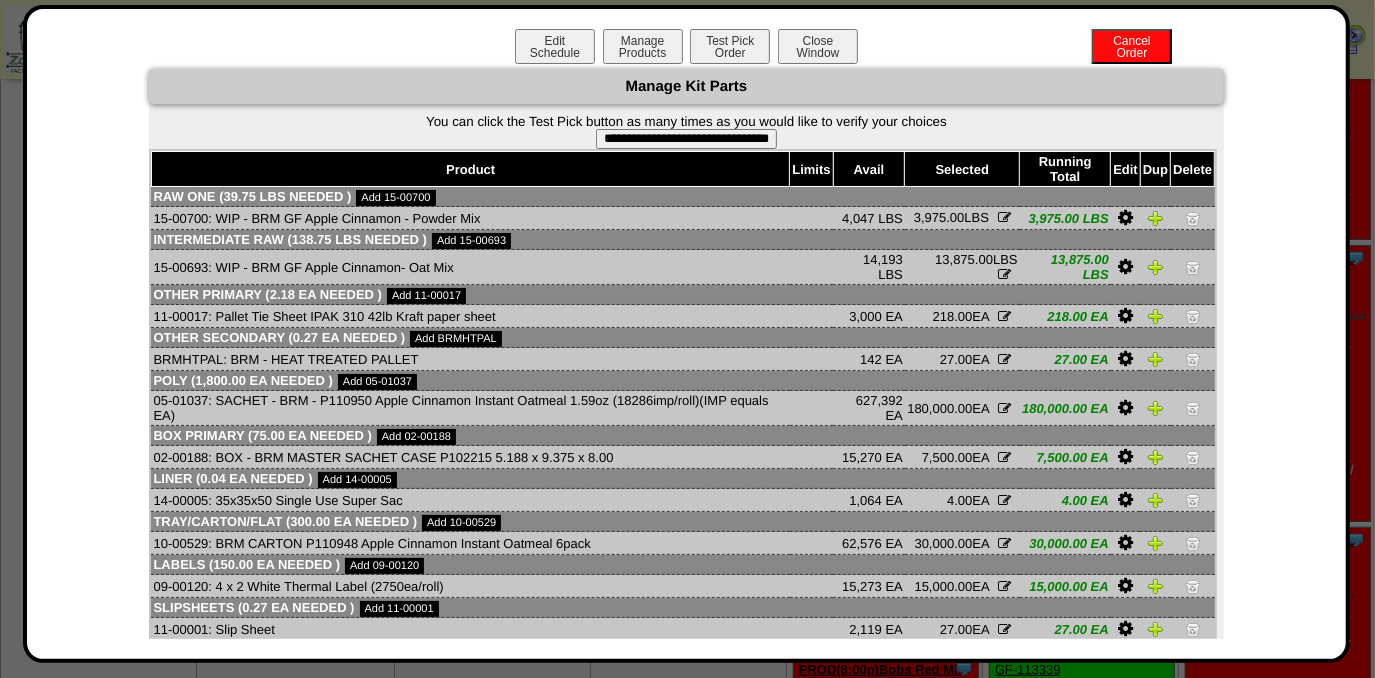 scroll, scrollTop: 55, scrollLeft: 0, axis: vertical 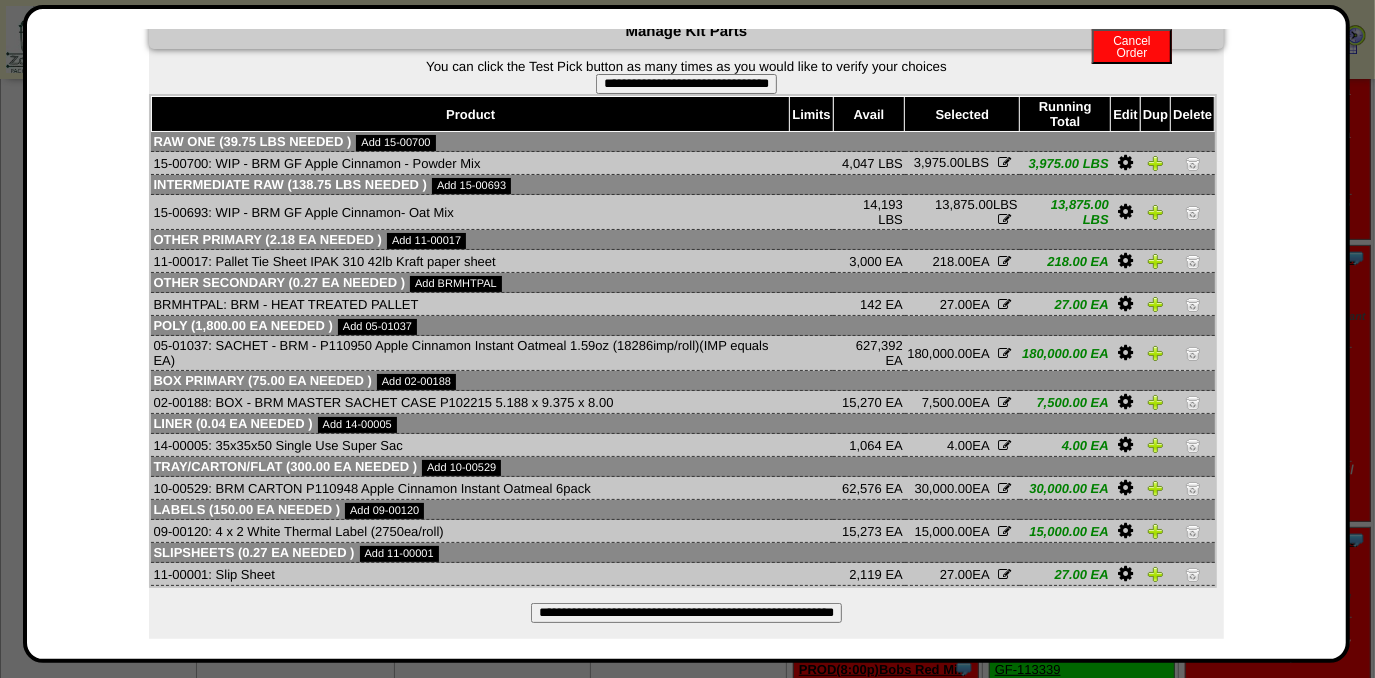 click on "**********" at bounding box center [686, 613] 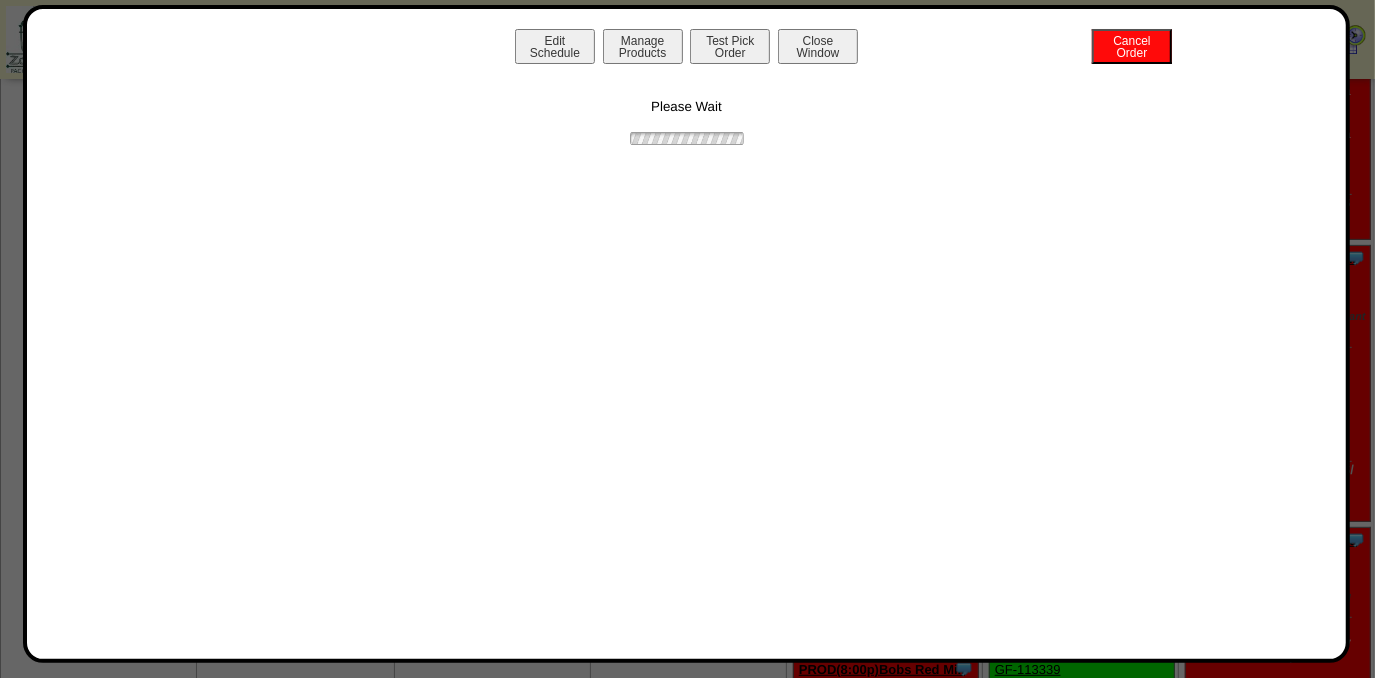 scroll, scrollTop: 0, scrollLeft: 0, axis: both 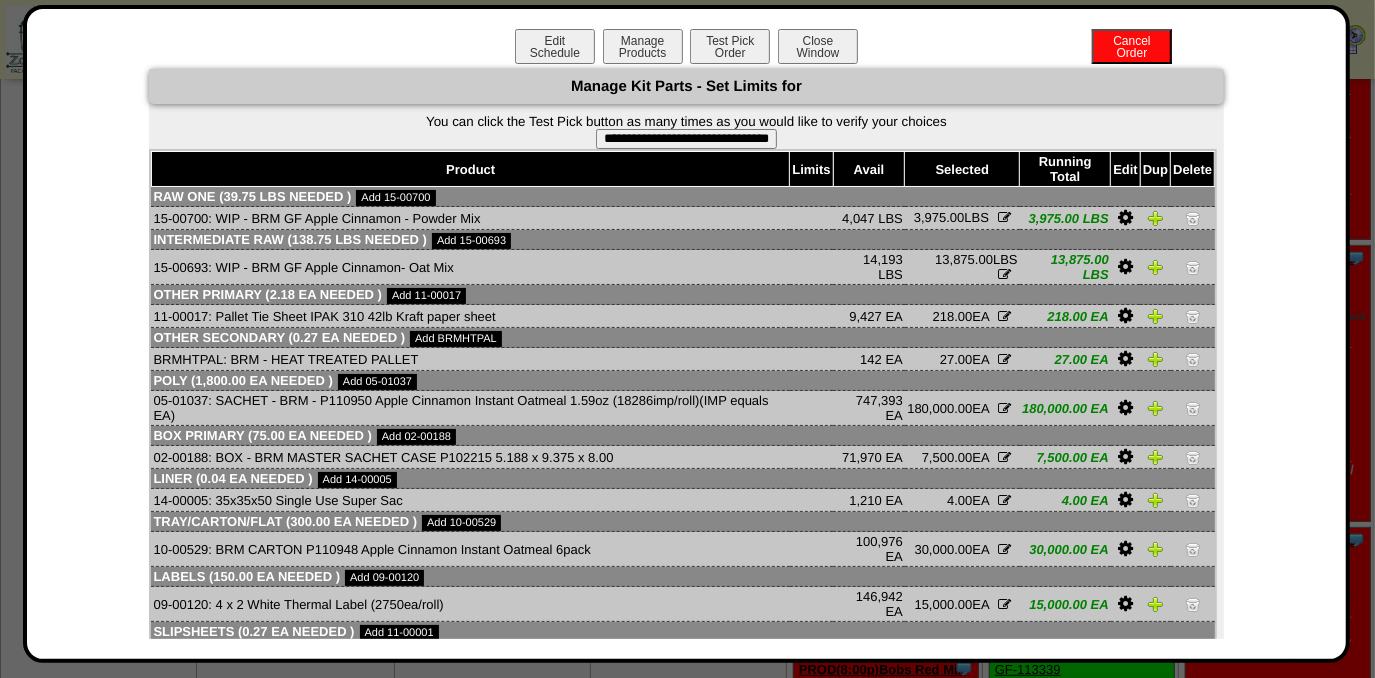click on "**********" at bounding box center [686, 139] 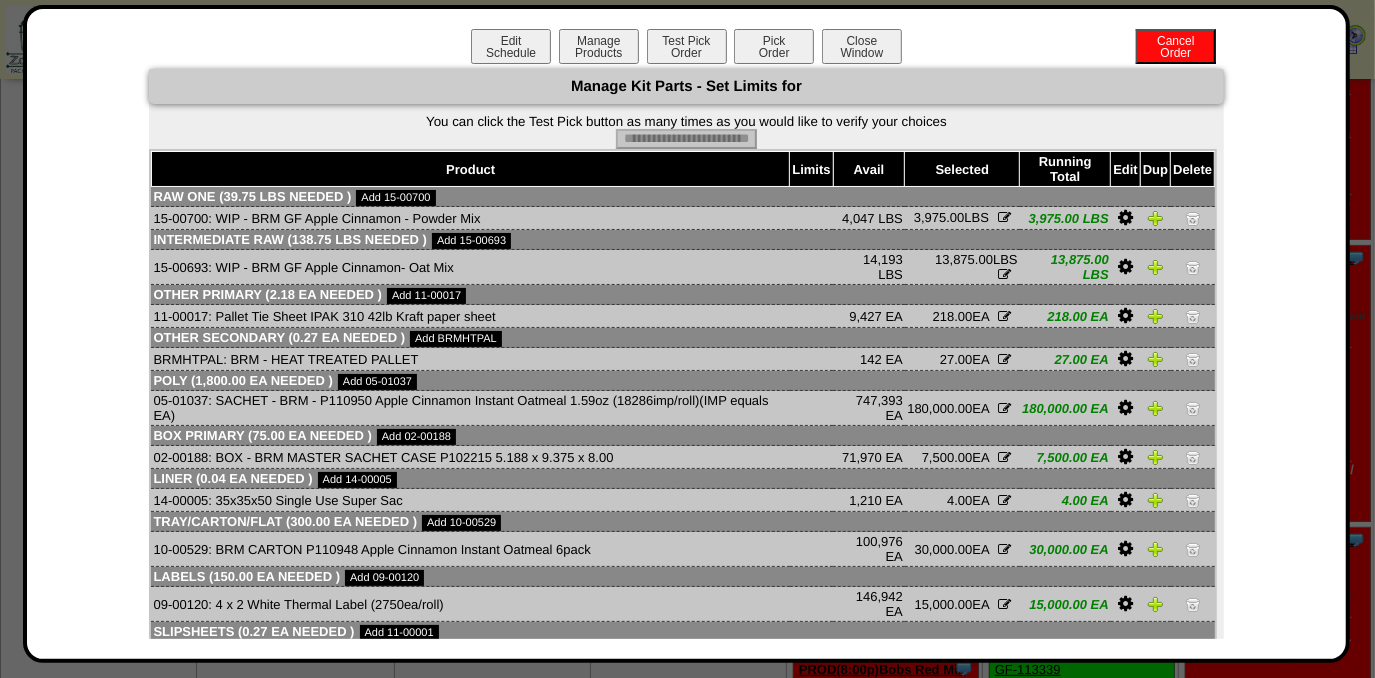 click on "Pick Order" at bounding box center (774, 46) 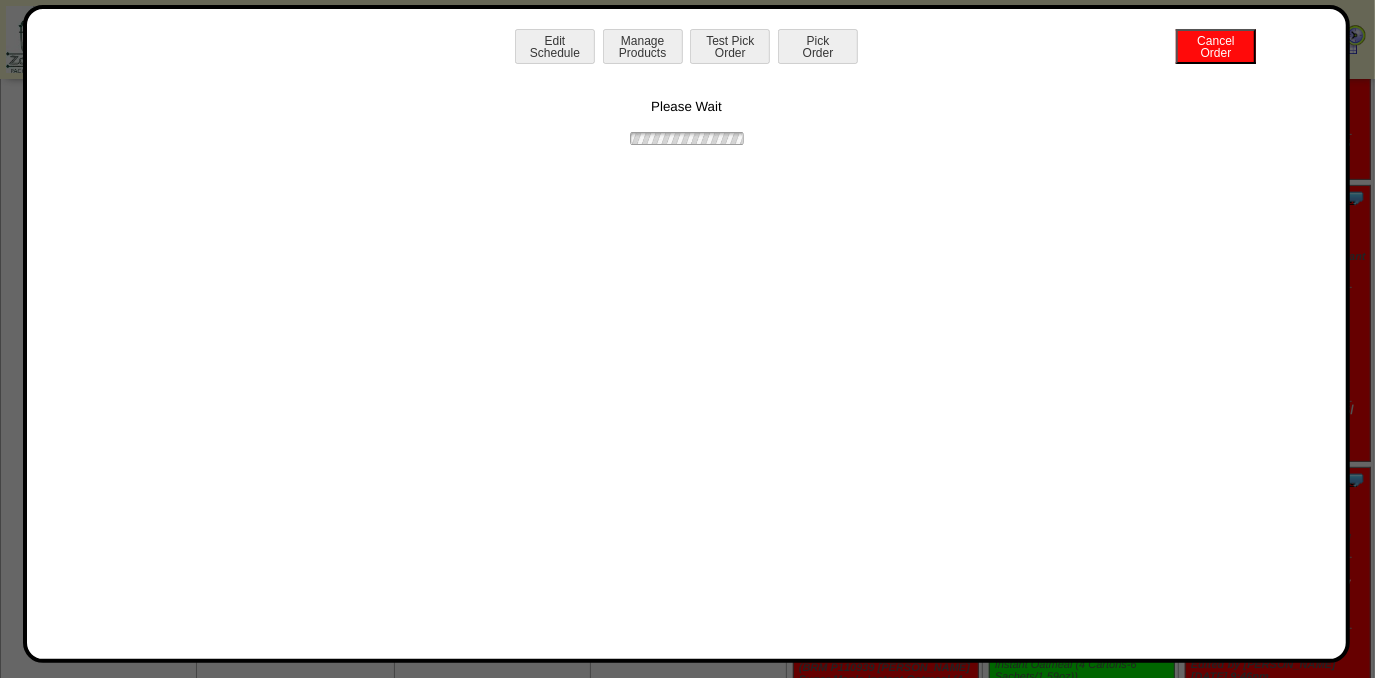 scroll, scrollTop: 545, scrollLeft: 0, axis: vertical 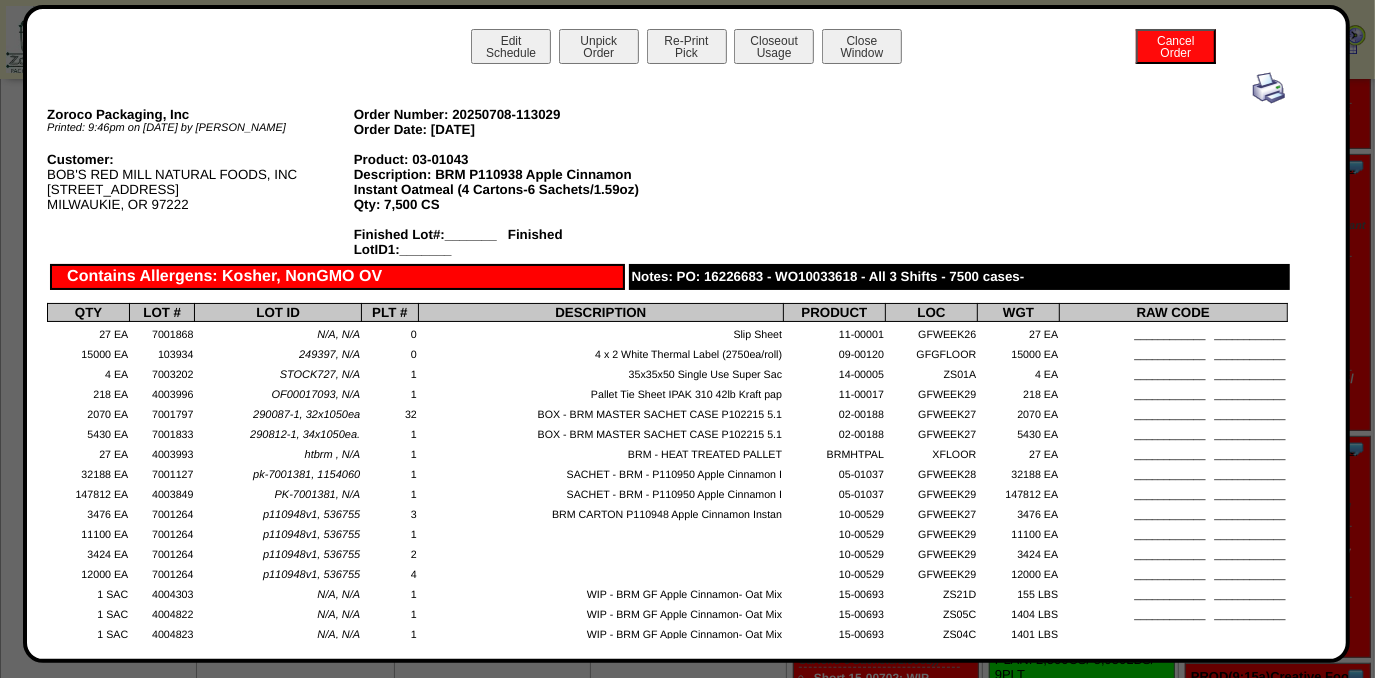 click at bounding box center [1269, 88] 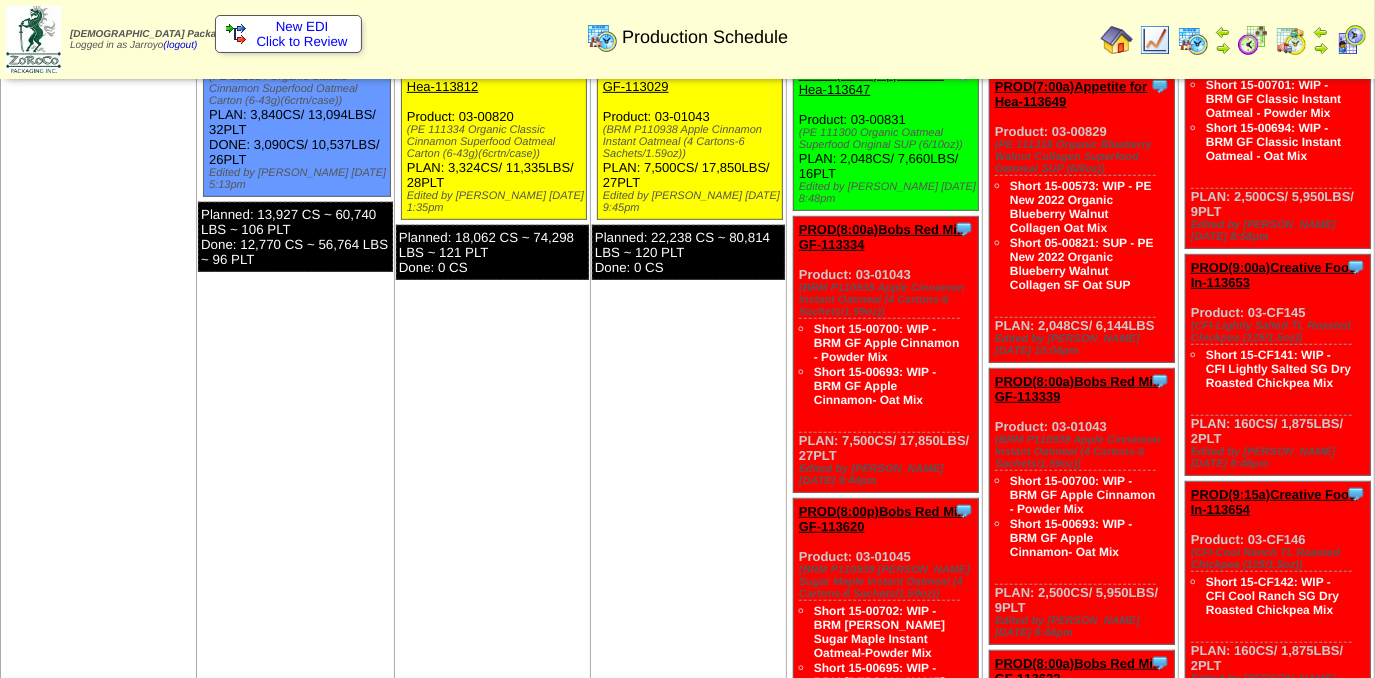 scroll, scrollTop: 454, scrollLeft: 0, axis: vertical 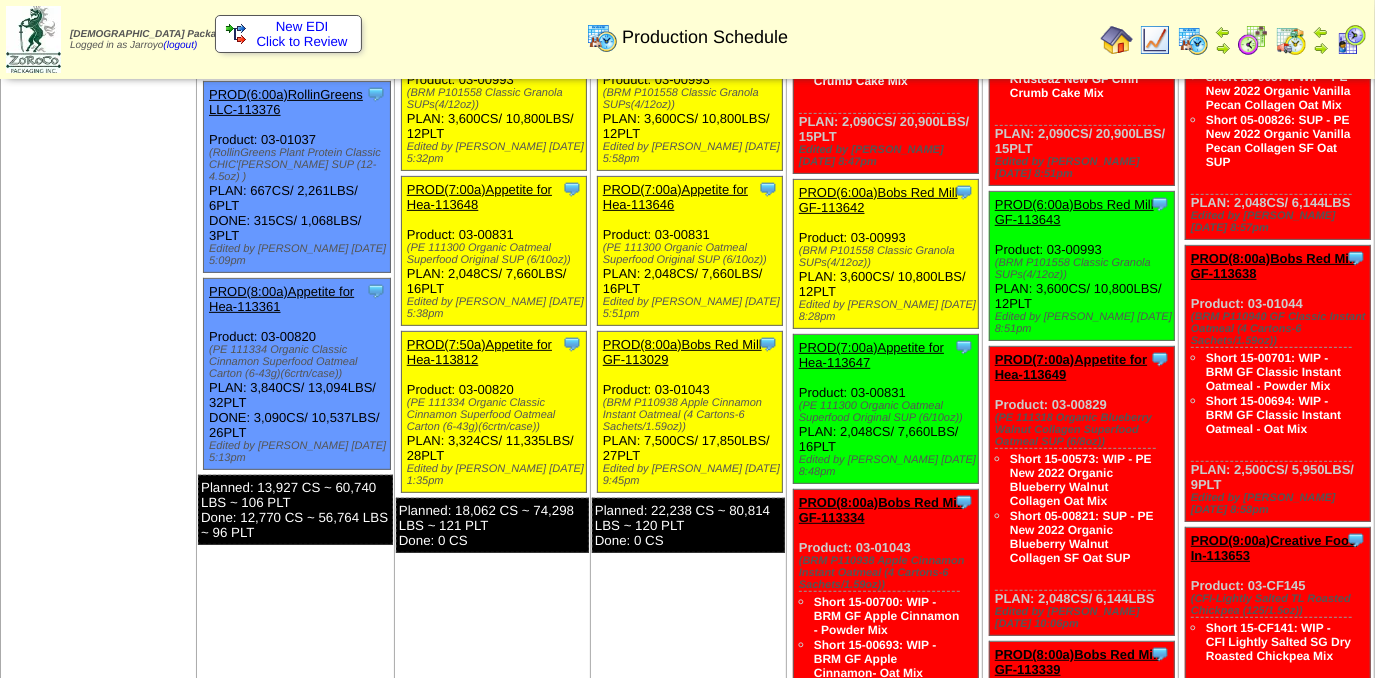 click on "PROD(8:00a)Bobs Red Mill GF-113029" at bounding box center (682, 352) 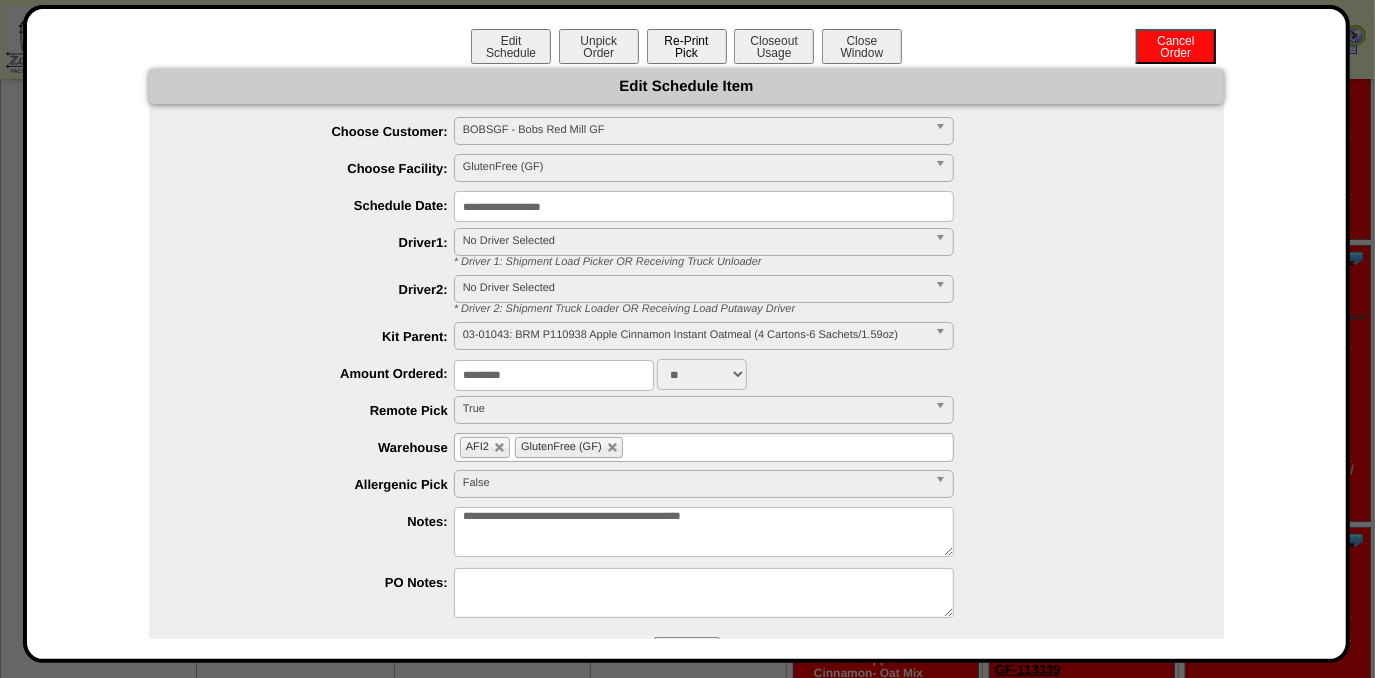 click on "Re-Print Pick" at bounding box center (687, 46) 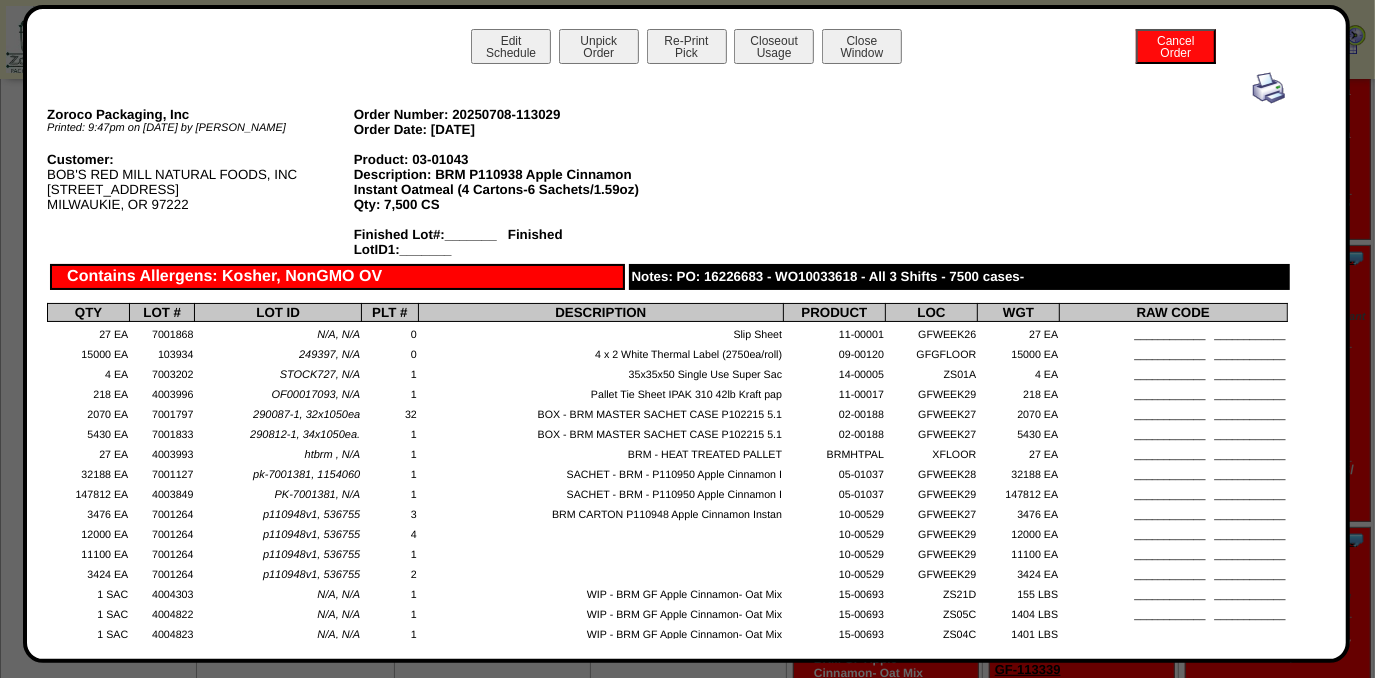 click at bounding box center [1269, 88] 